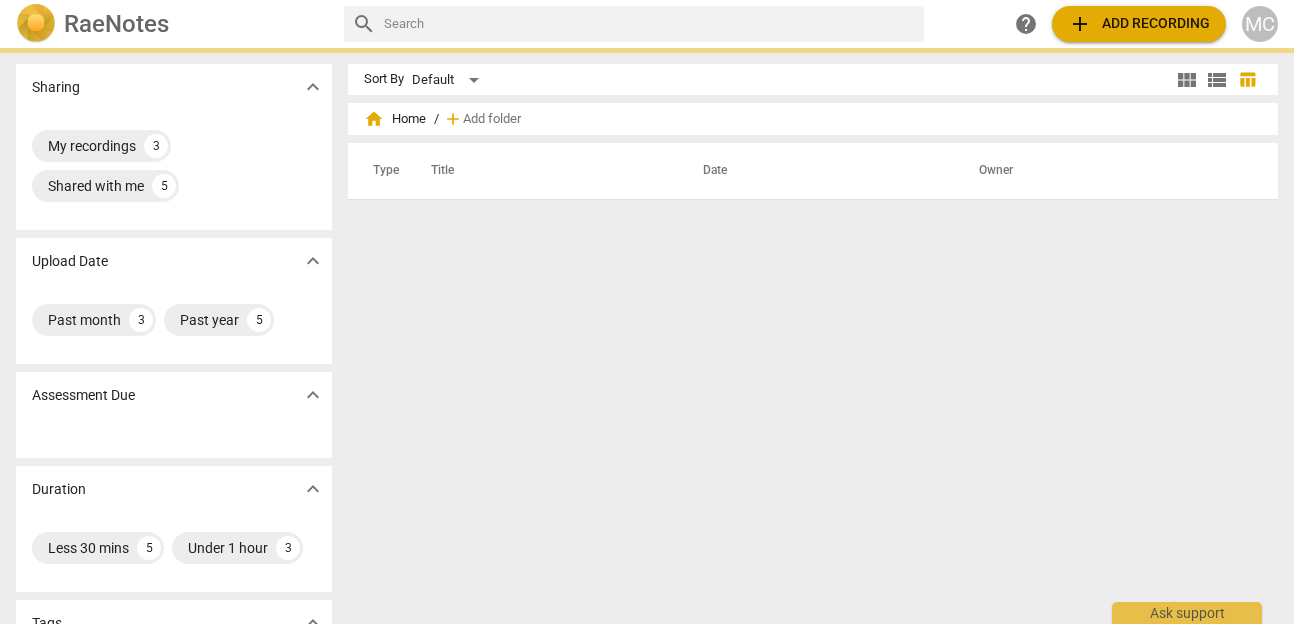 scroll, scrollTop: 0, scrollLeft: 0, axis: both 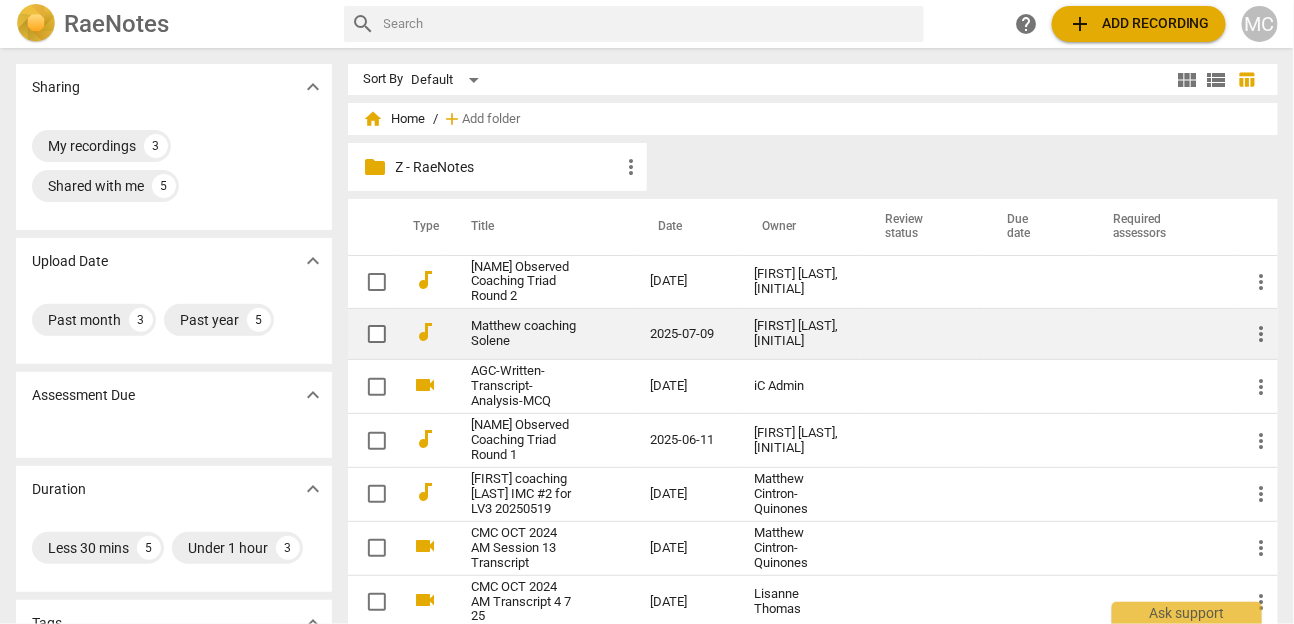 click on "Matthew coaching Solene" at bounding box center (525, 334) 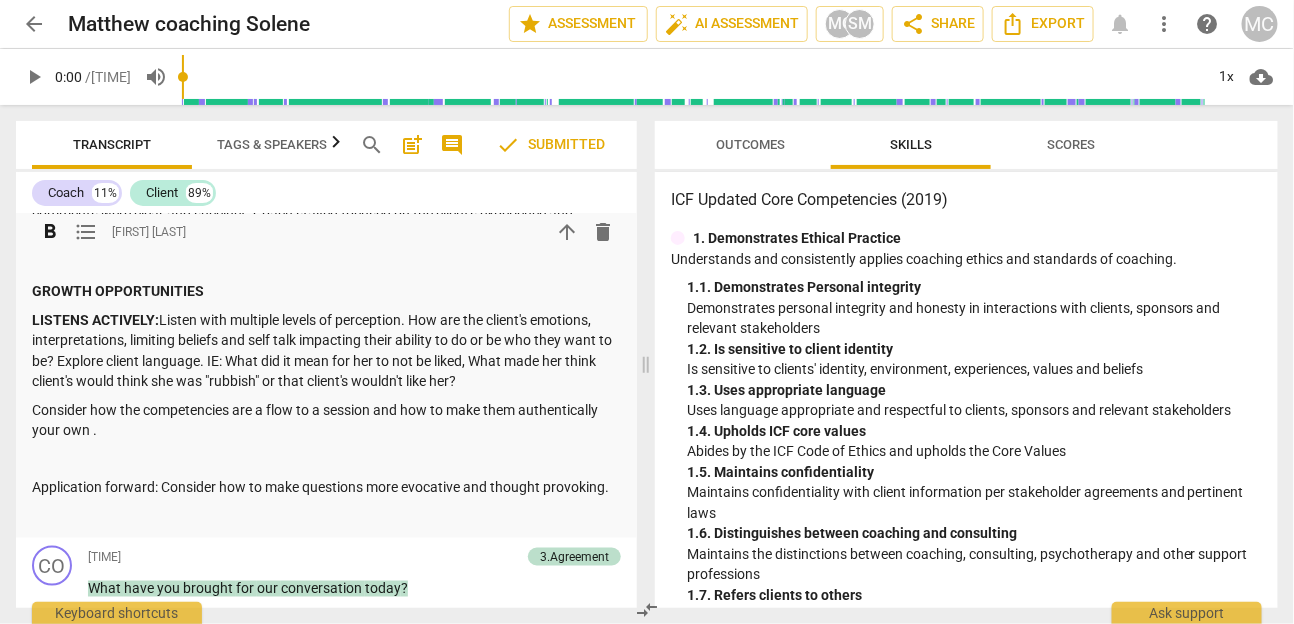 scroll, scrollTop: 819, scrollLeft: 0, axis: vertical 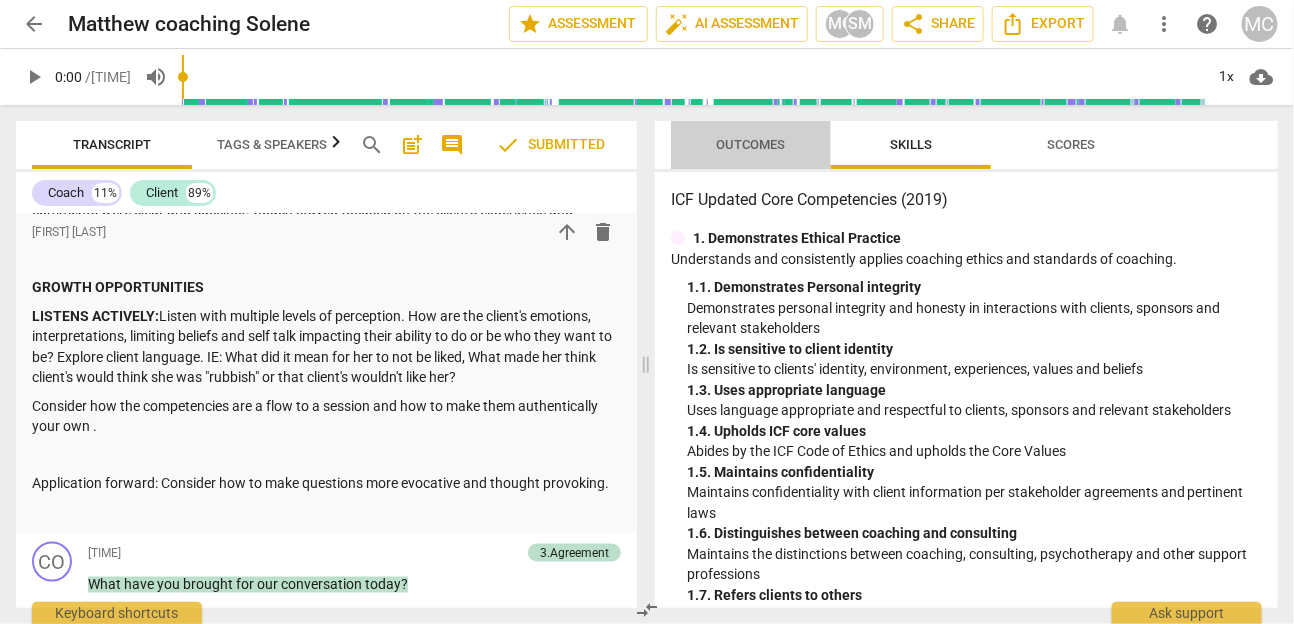 click on "Outcomes" at bounding box center (751, 145) 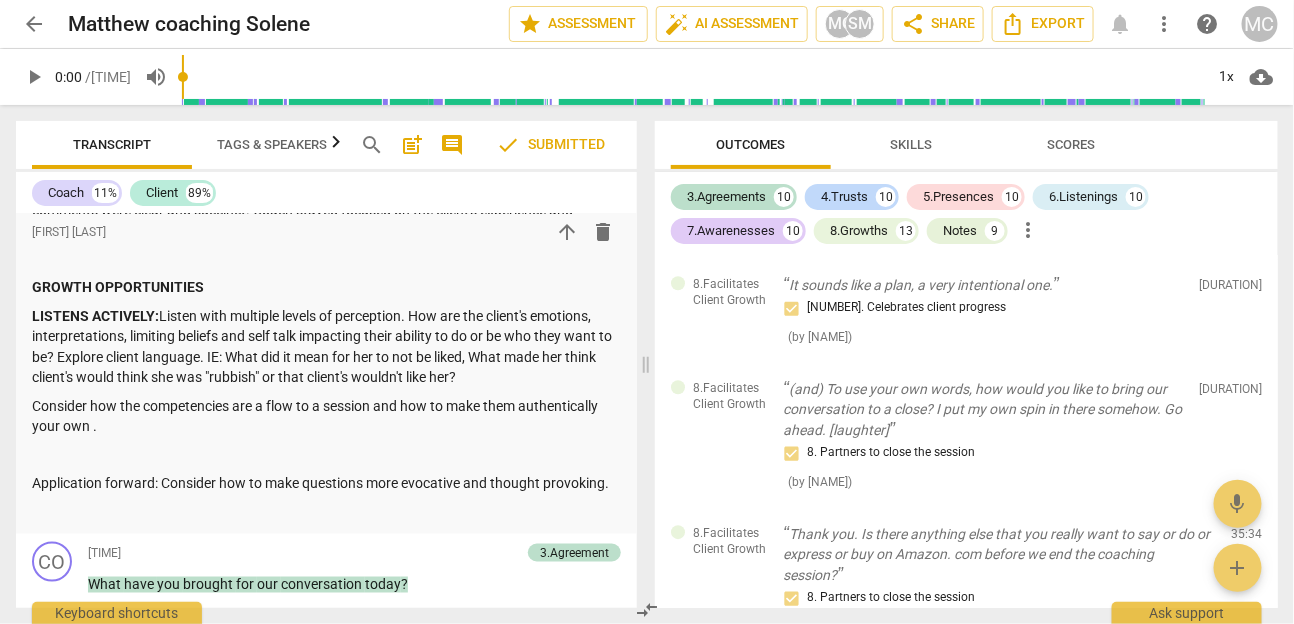 scroll, scrollTop: 11668, scrollLeft: 0, axis: vertical 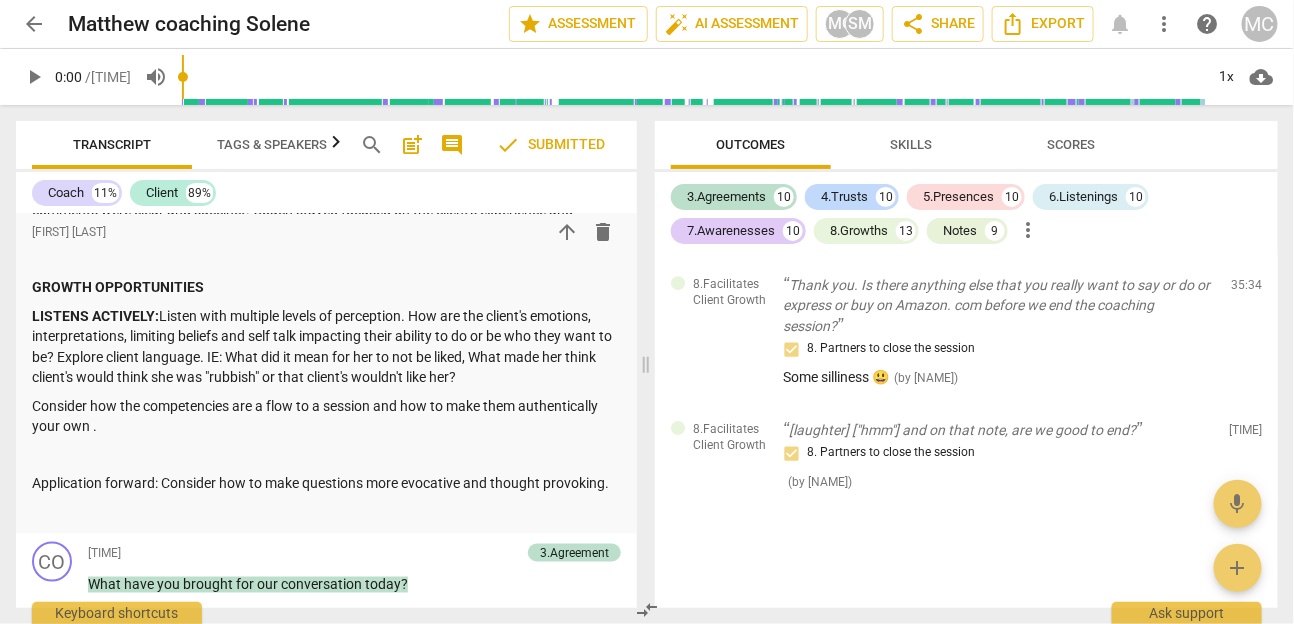 click on "3.Agreements 10 4.Trusts 10 5.Presences 10 6.Listenings 10 7.Awarenesses 10 8.Growths 13 Notes 9 more_vert" at bounding box center (974, 214) 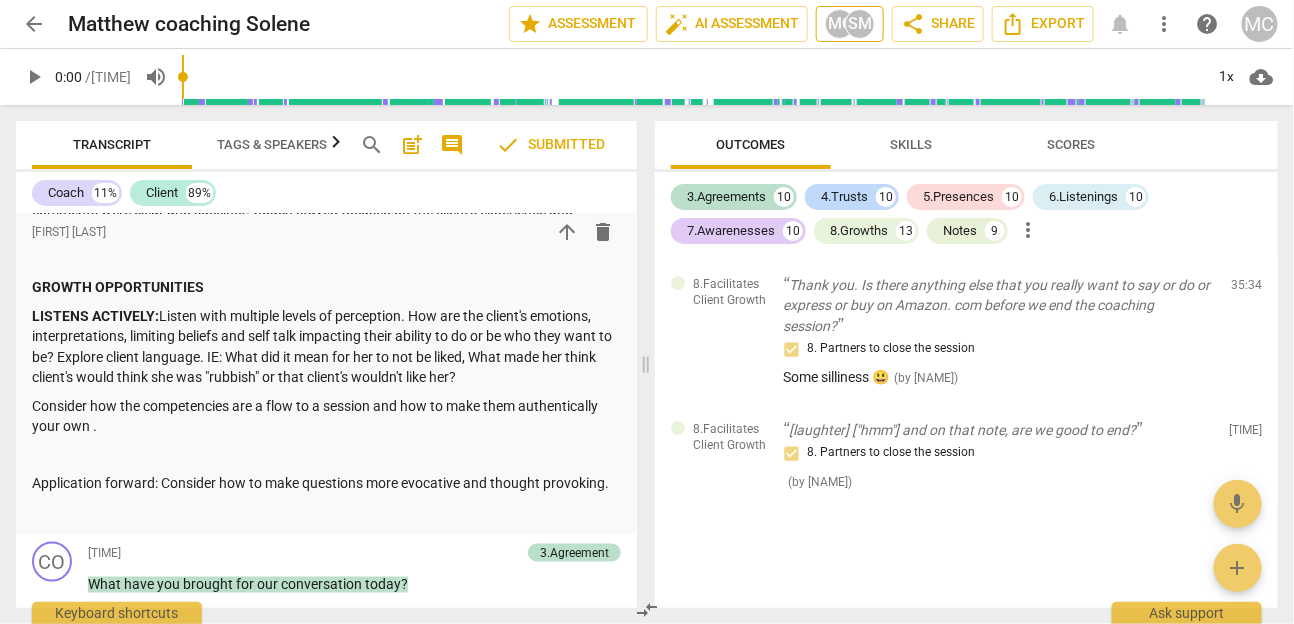 click on "SM" at bounding box center [860, 24] 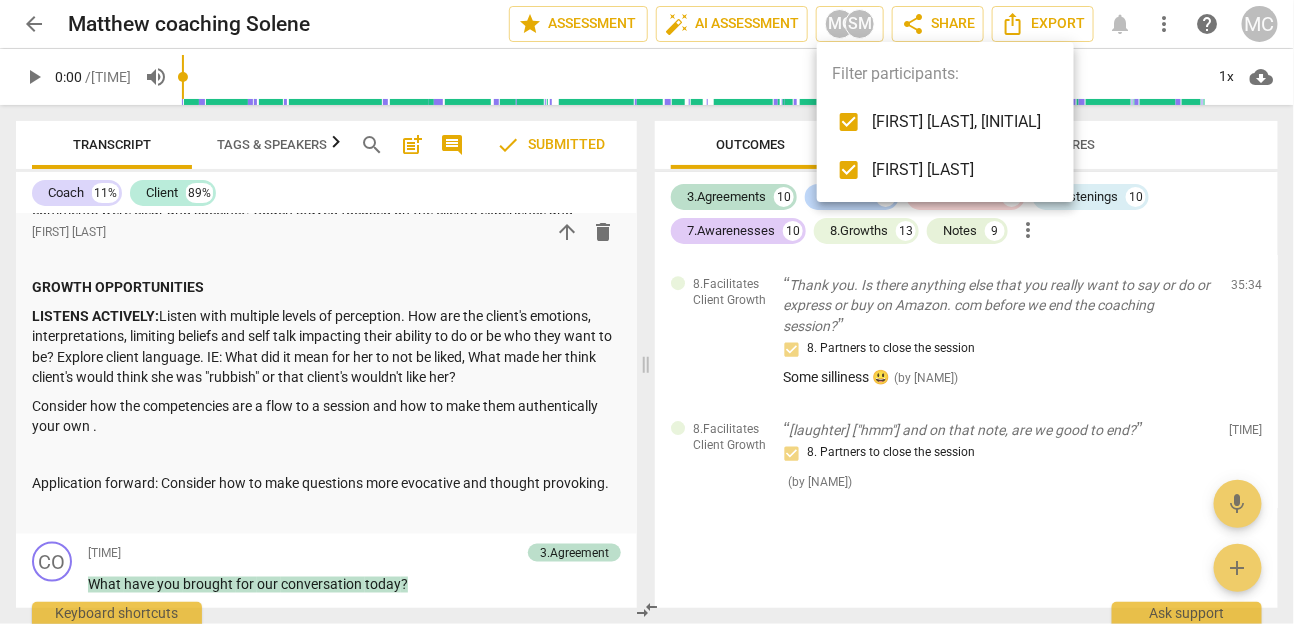click at bounding box center [849, 122] 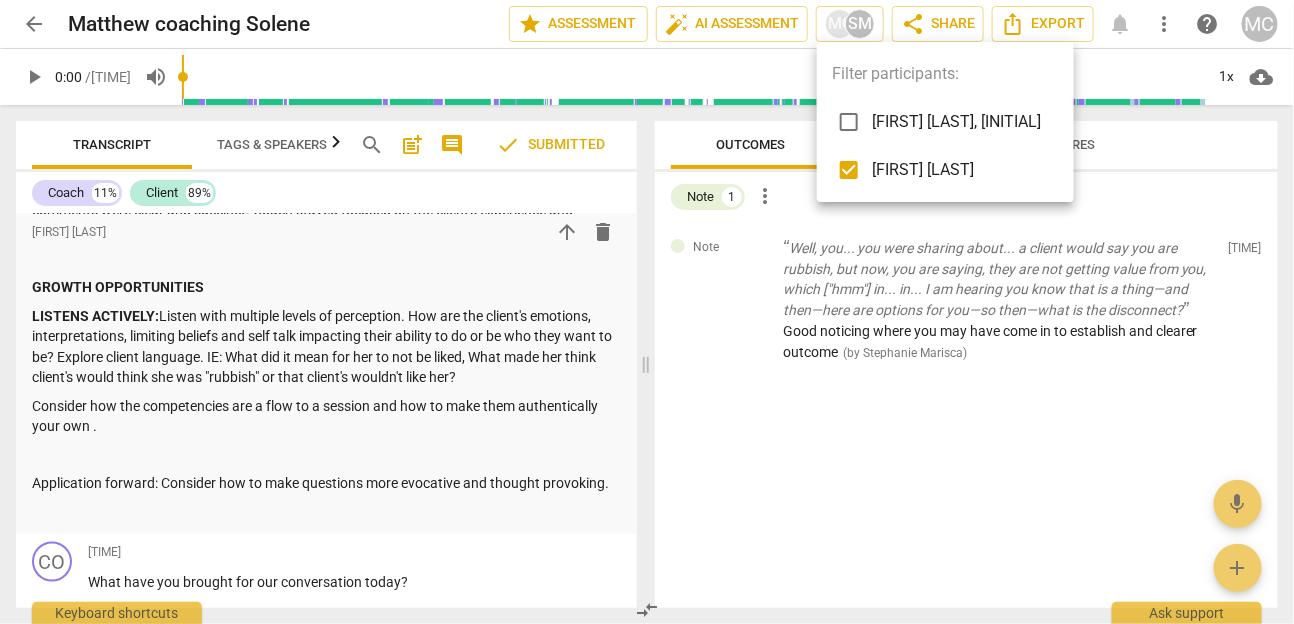 scroll, scrollTop: 0, scrollLeft: 0, axis: both 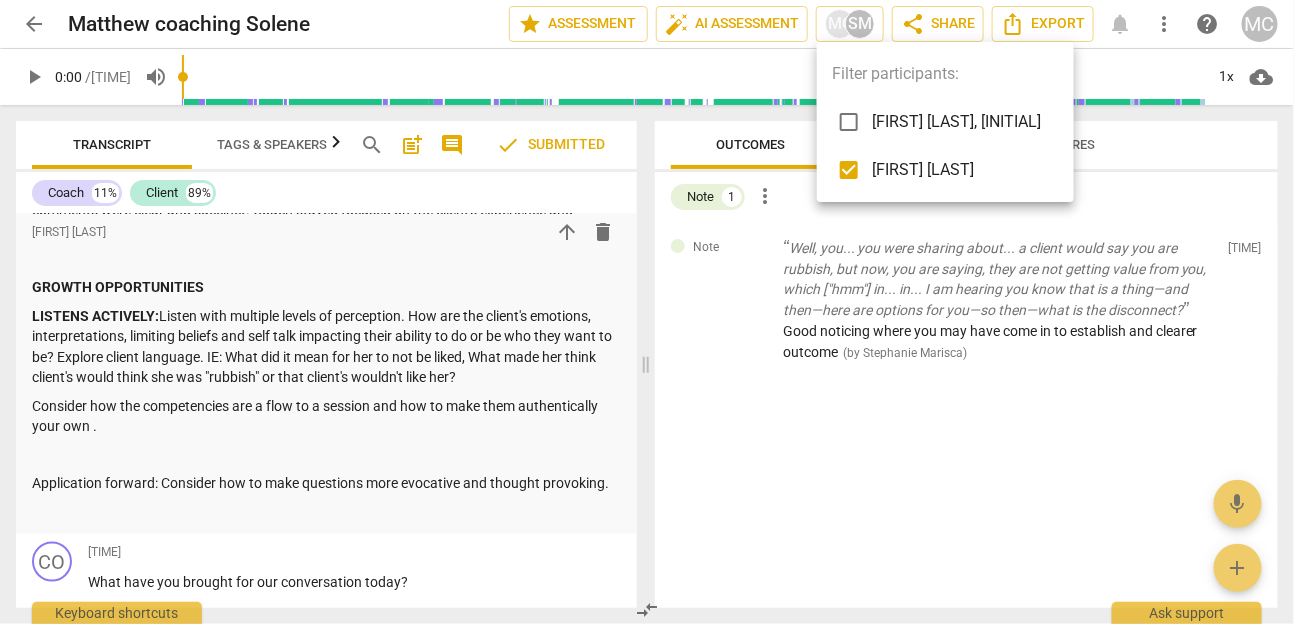 click at bounding box center (849, 122) 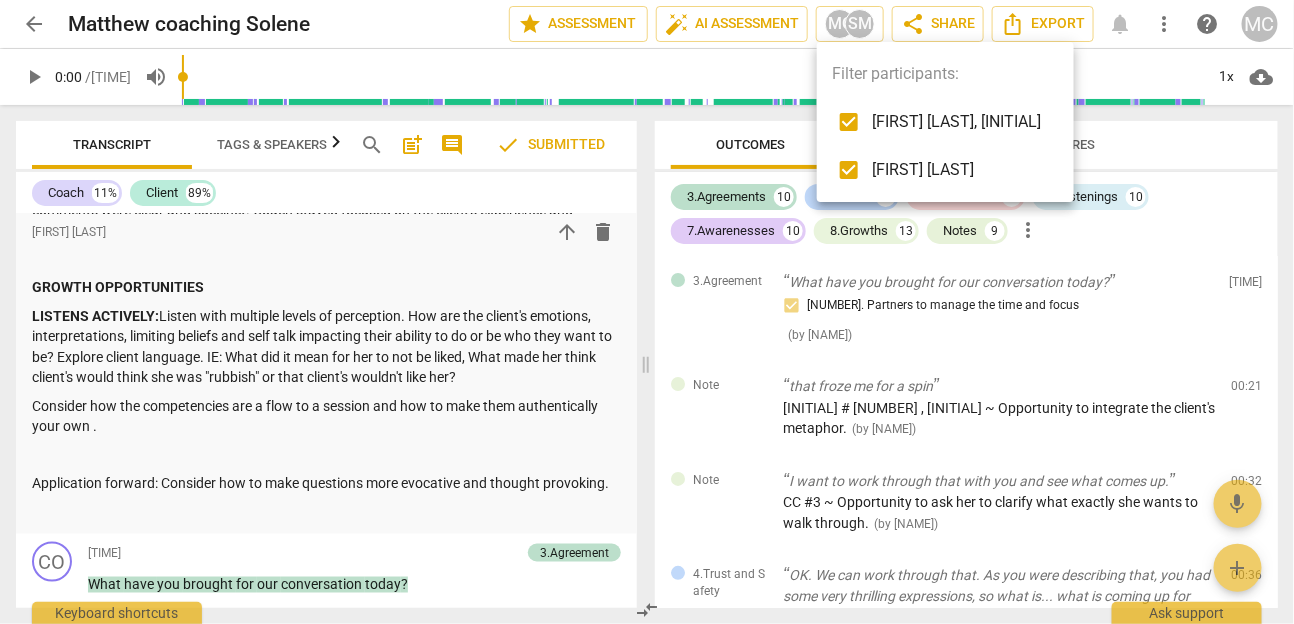 click at bounding box center (647, 312) 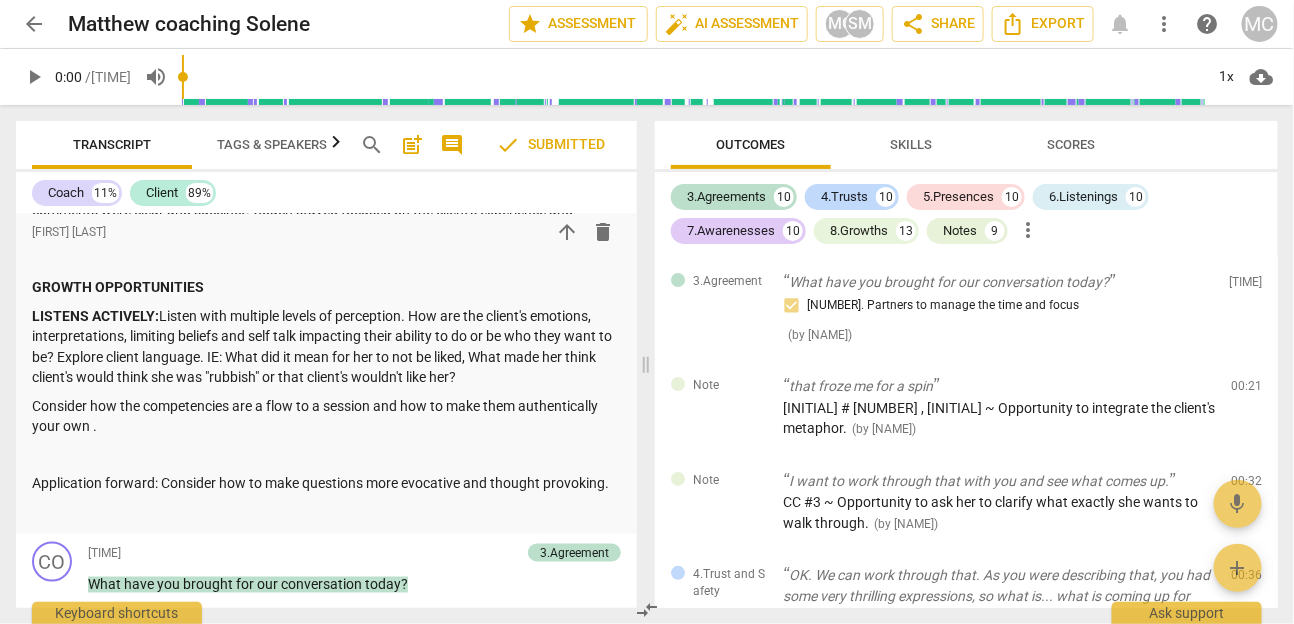 click on "arrow_back" at bounding box center [34, 24] 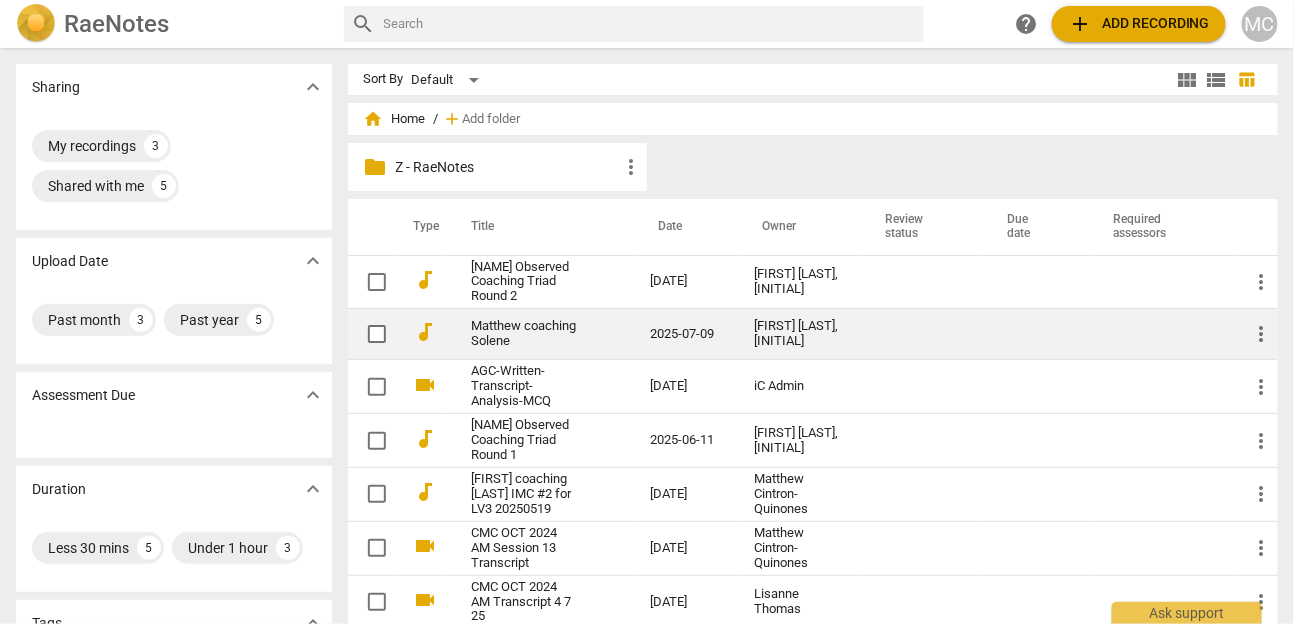 click on "Matthew coaching Solene" at bounding box center [525, 334] 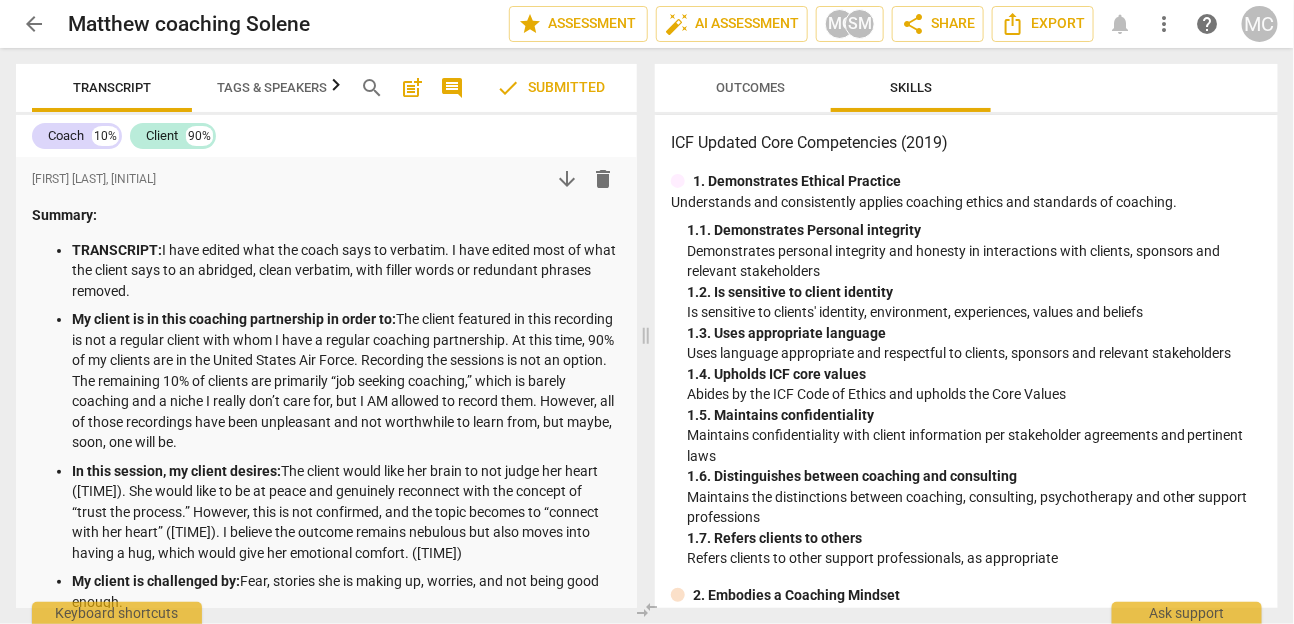 click on "arrow_back" at bounding box center (34, 24) 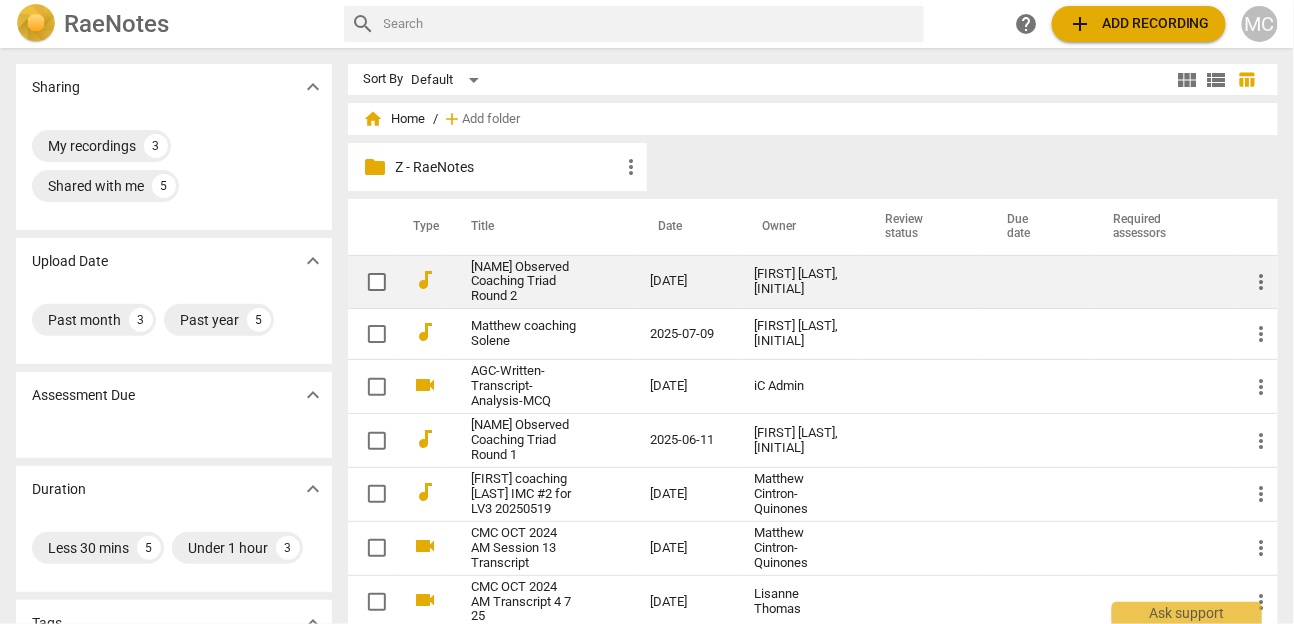 click on "[NAME] Observed Coaching Triad Round 2" at bounding box center (525, 282) 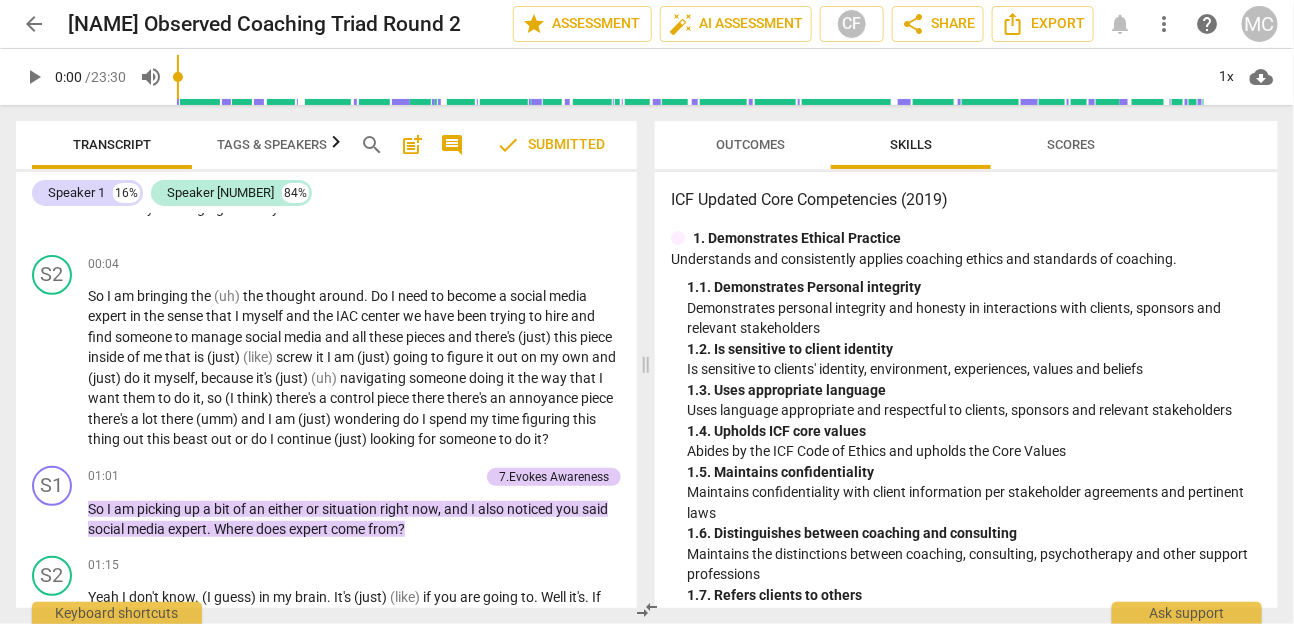 scroll, scrollTop: 259, scrollLeft: 0, axis: vertical 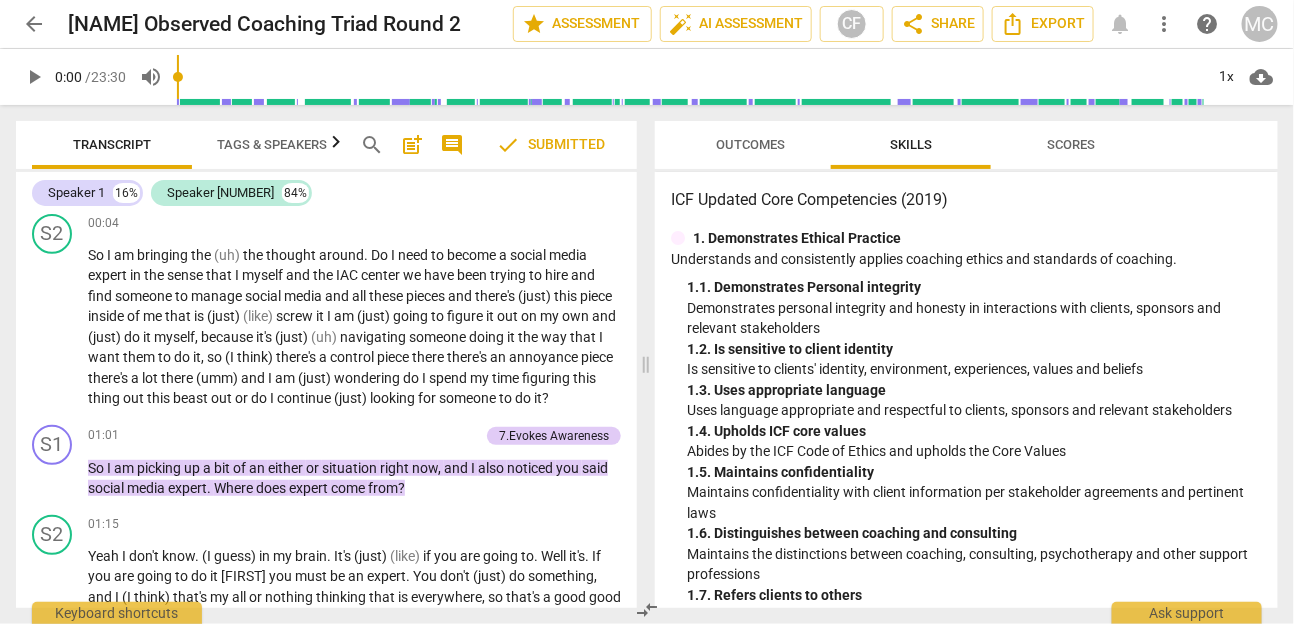 click on "Outcomes" at bounding box center (751, 145) 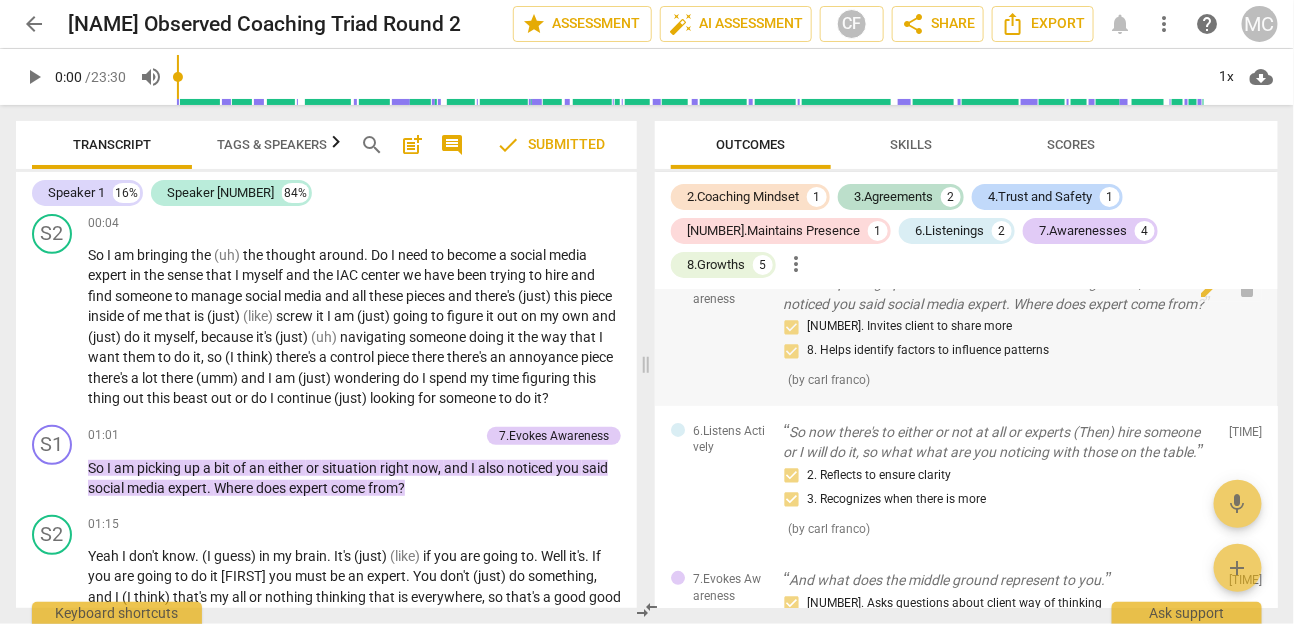 scroll, scrollTop: 0, scrollLeft: 0, axis: both 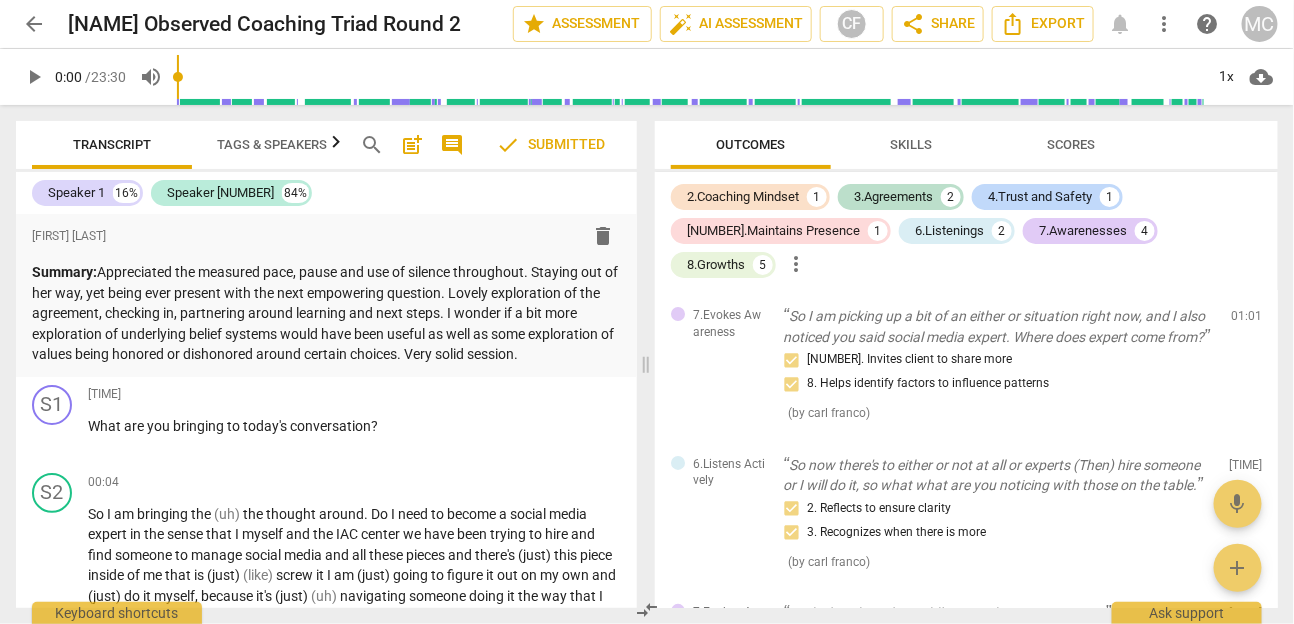 click on "Tags & Speakers" at bounding box center (272, 145) 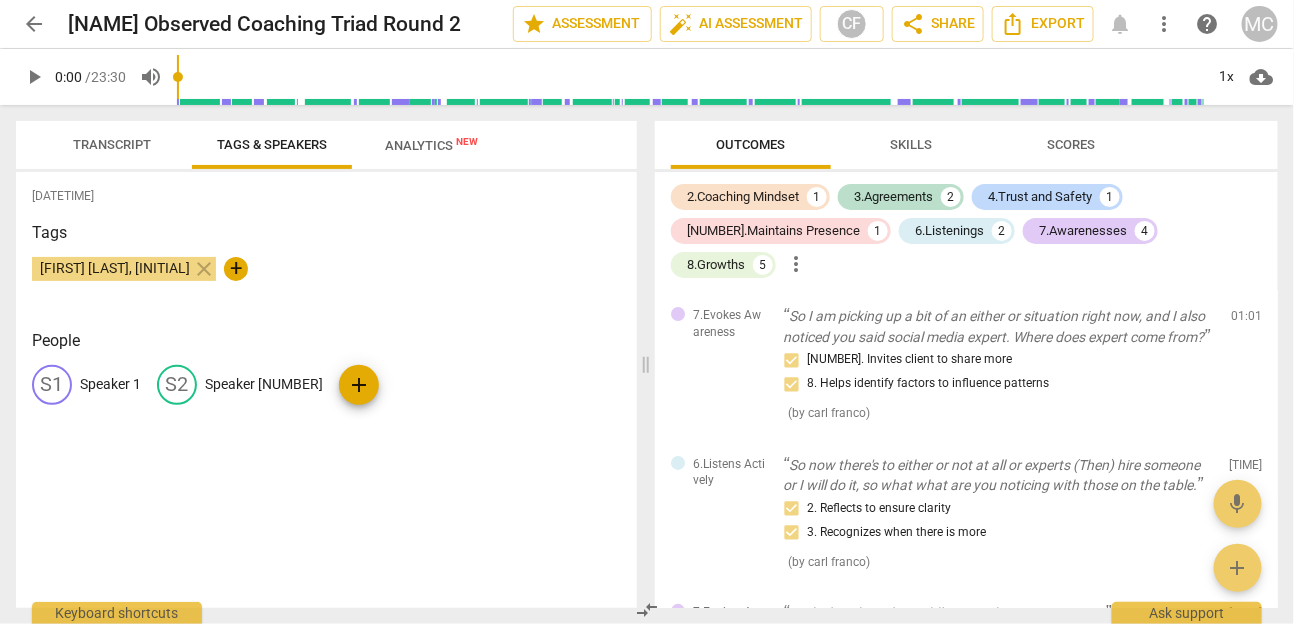 click on "Speaker 1" at bounding box center (110, 384) 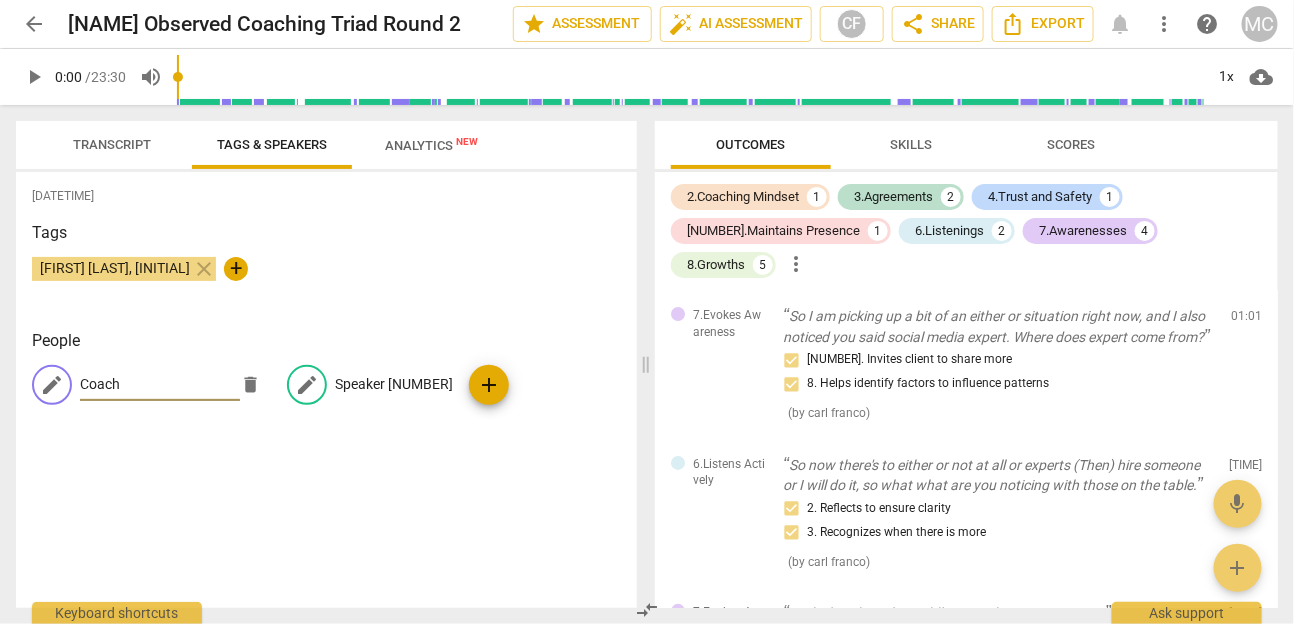 type on "Coach" 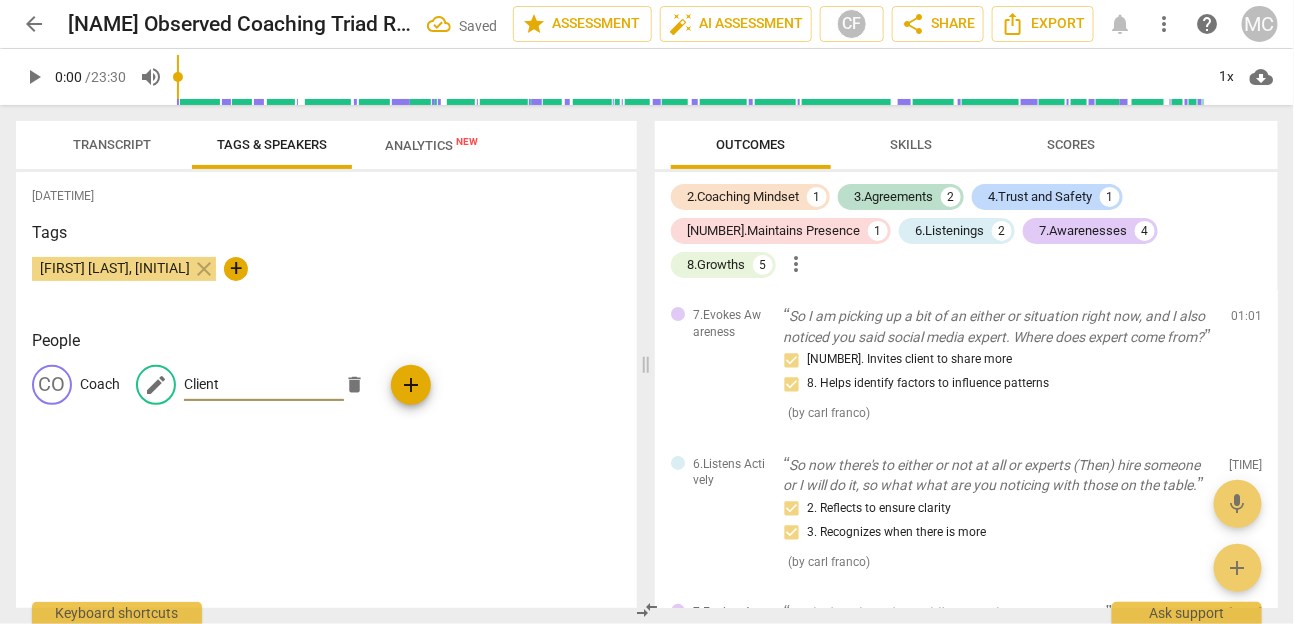 type on "Client" 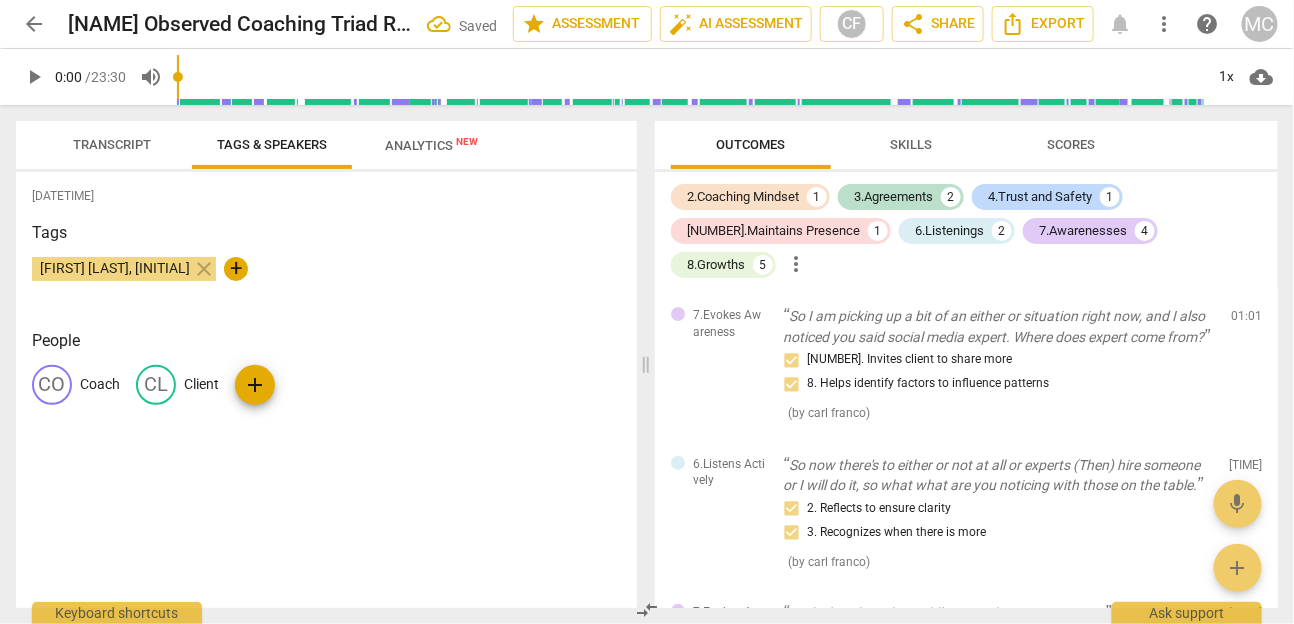 click on "Transcript" at bounding box center [112, 145] 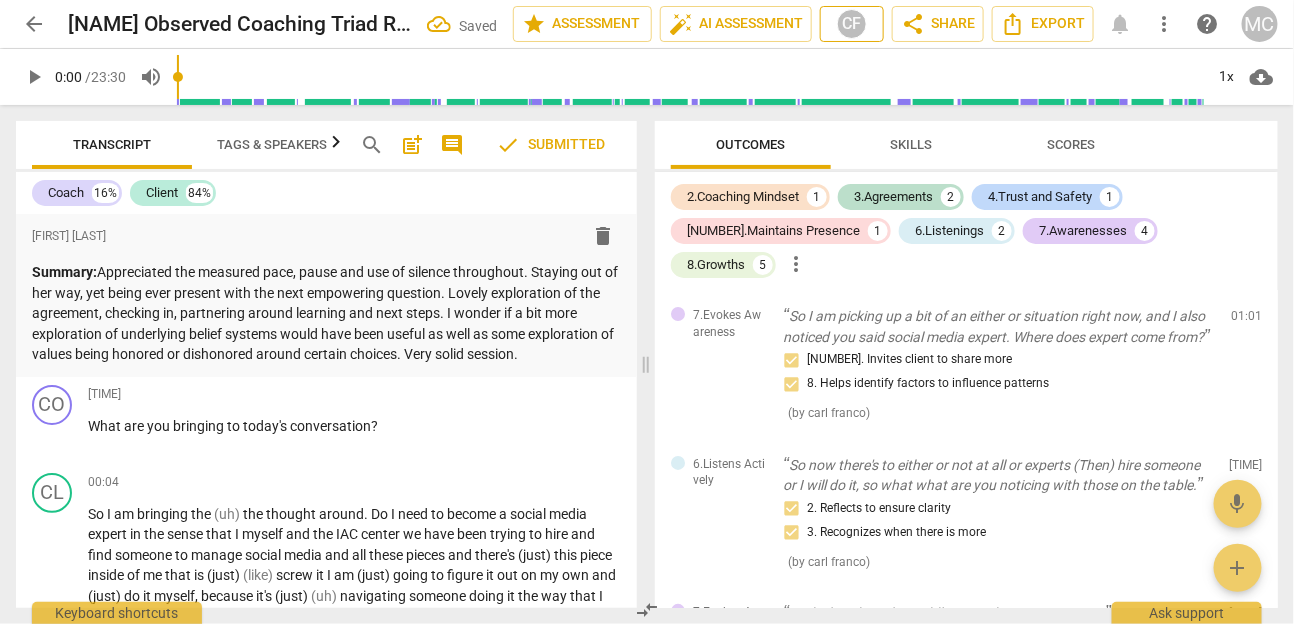 click on "CF" at bounding box center [852, 24] 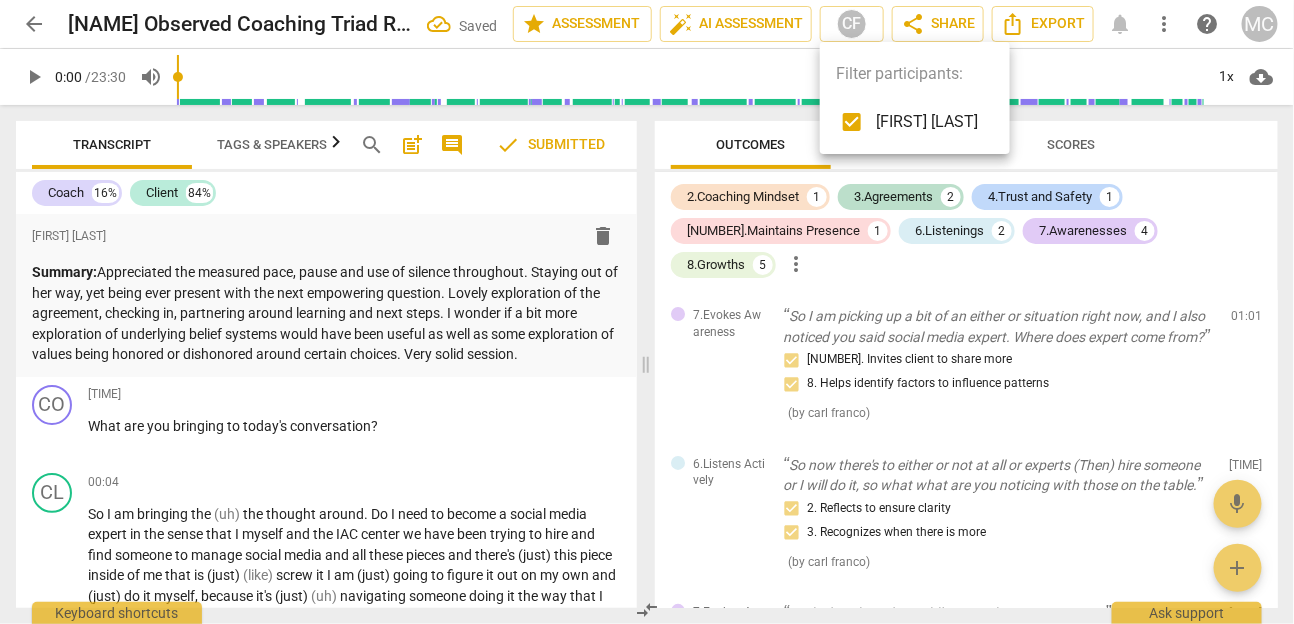 click at bounding box center (852, 122) 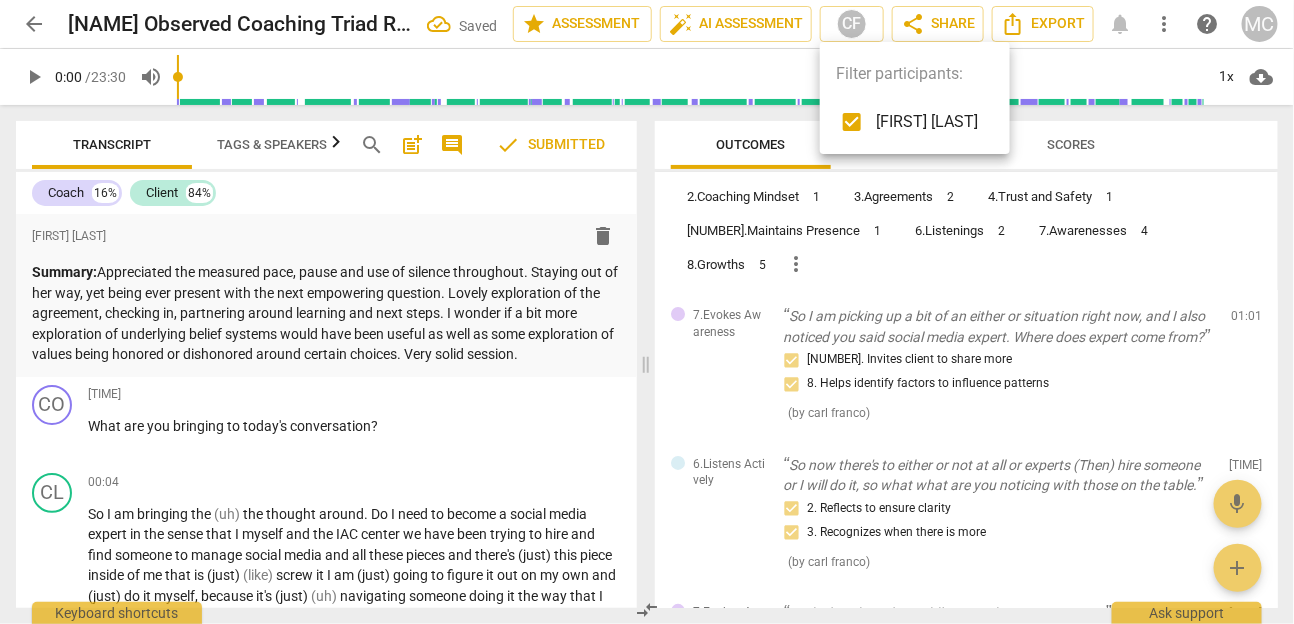 checkbox on "false" 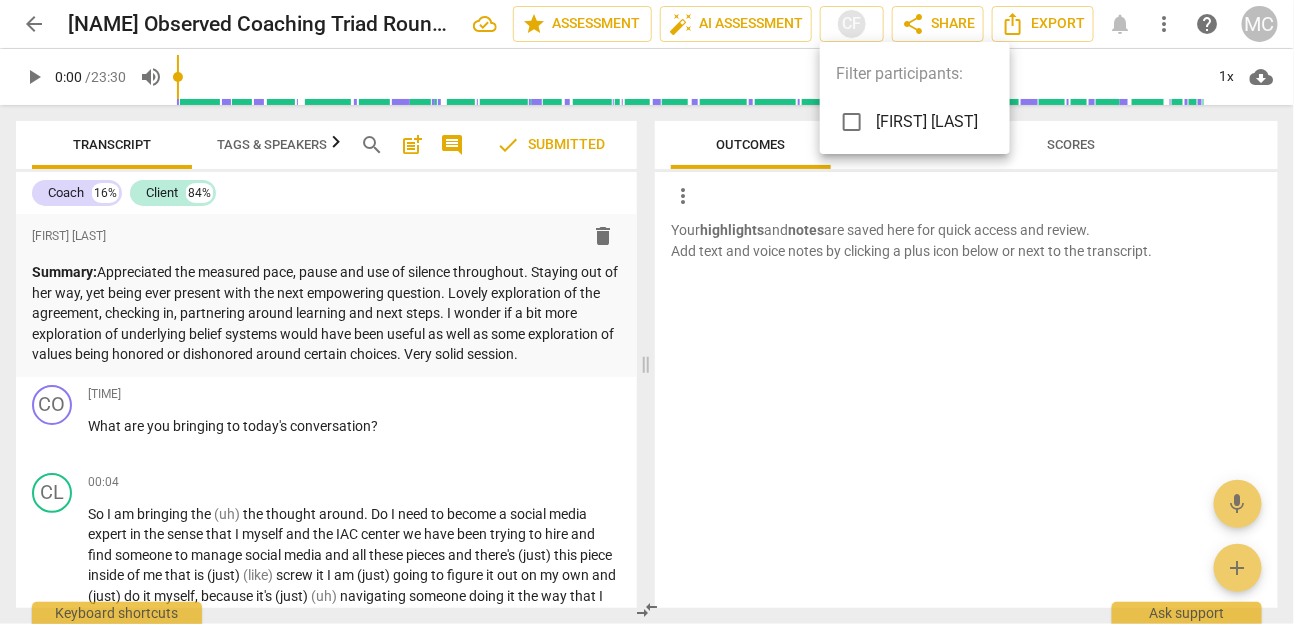 click at bounding box center (647, 312) 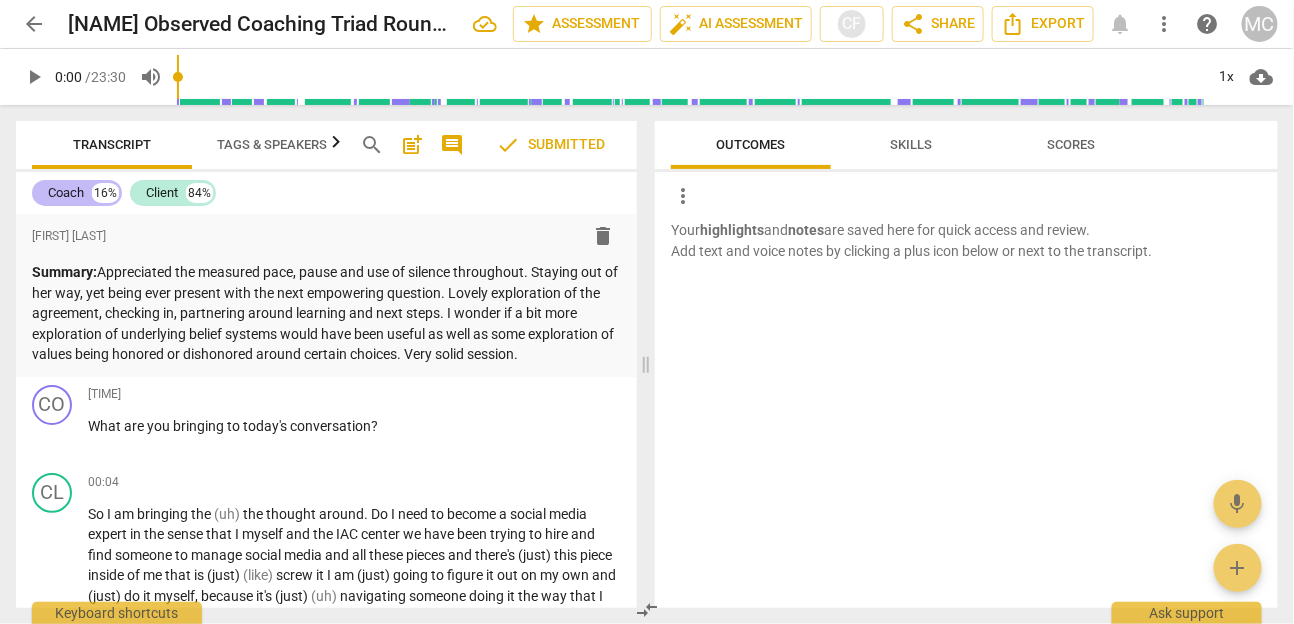 click on "Coach" at bounding box center (66, 193) 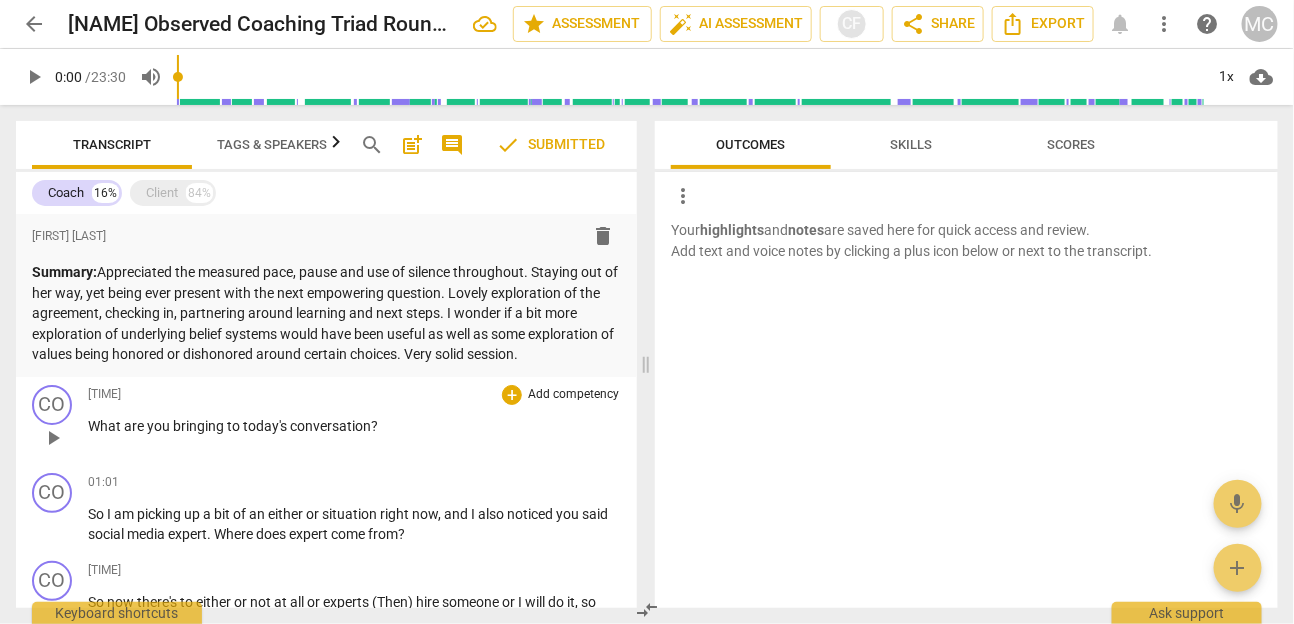 click on "you" at bounding box center [160, 426] 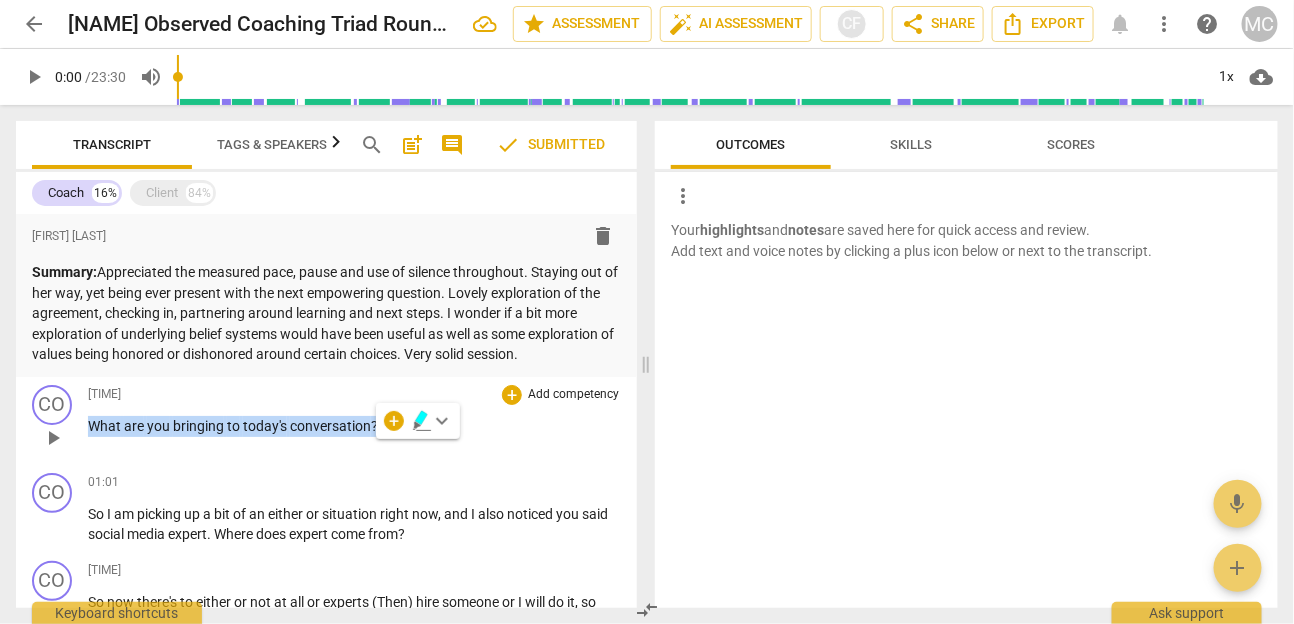 paste 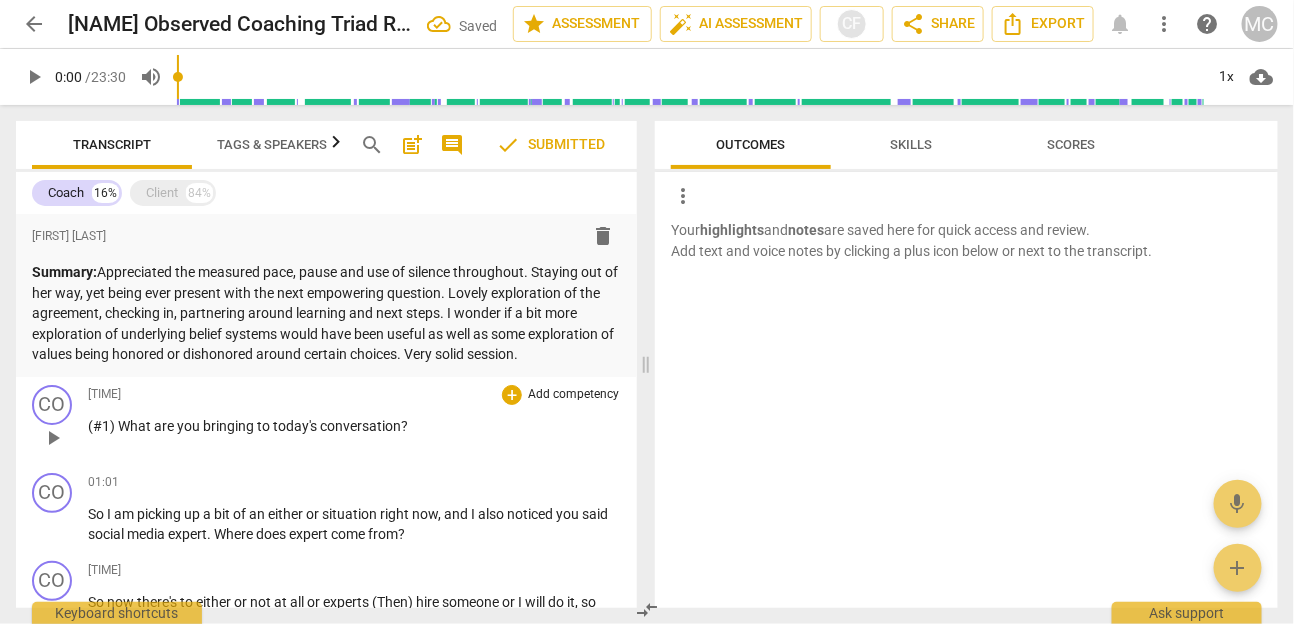 paste 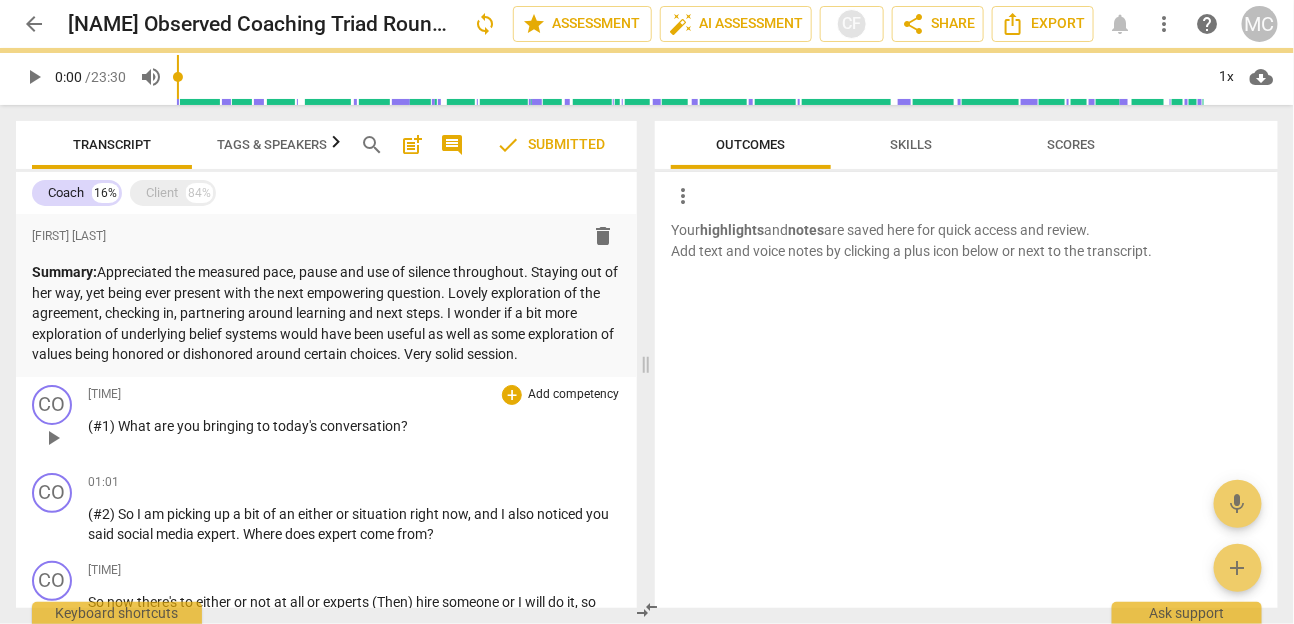 scroll, scrollTop: 210, scrollLeft: 0, axis: vertical 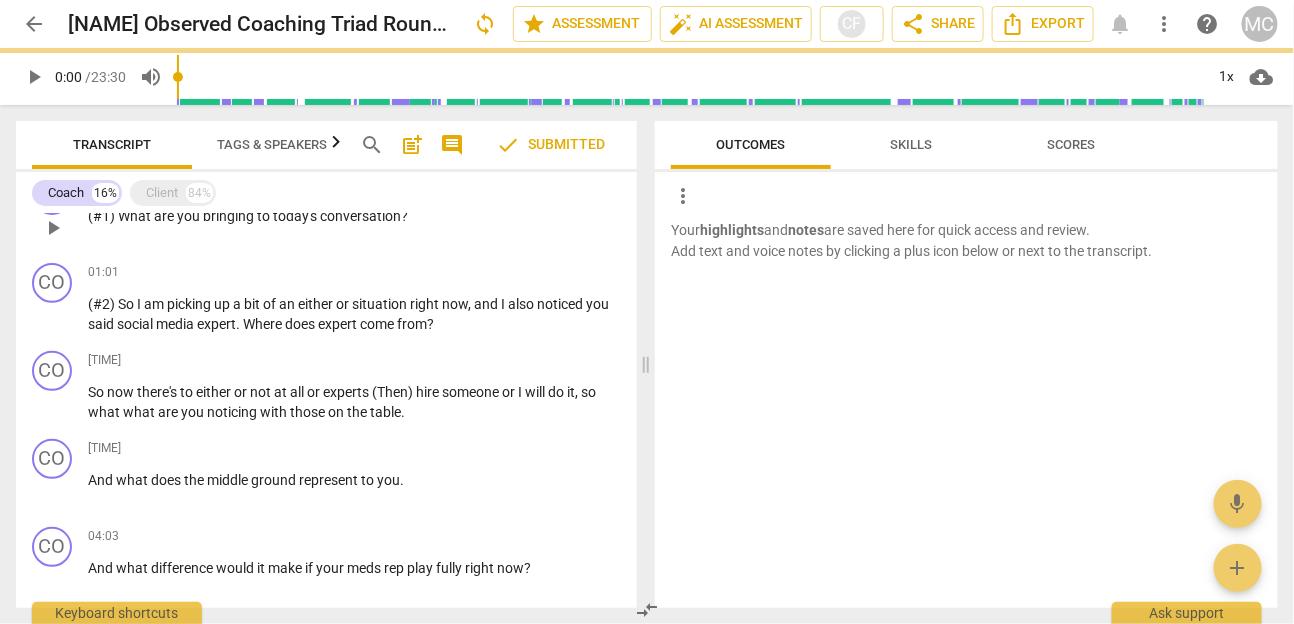 paste 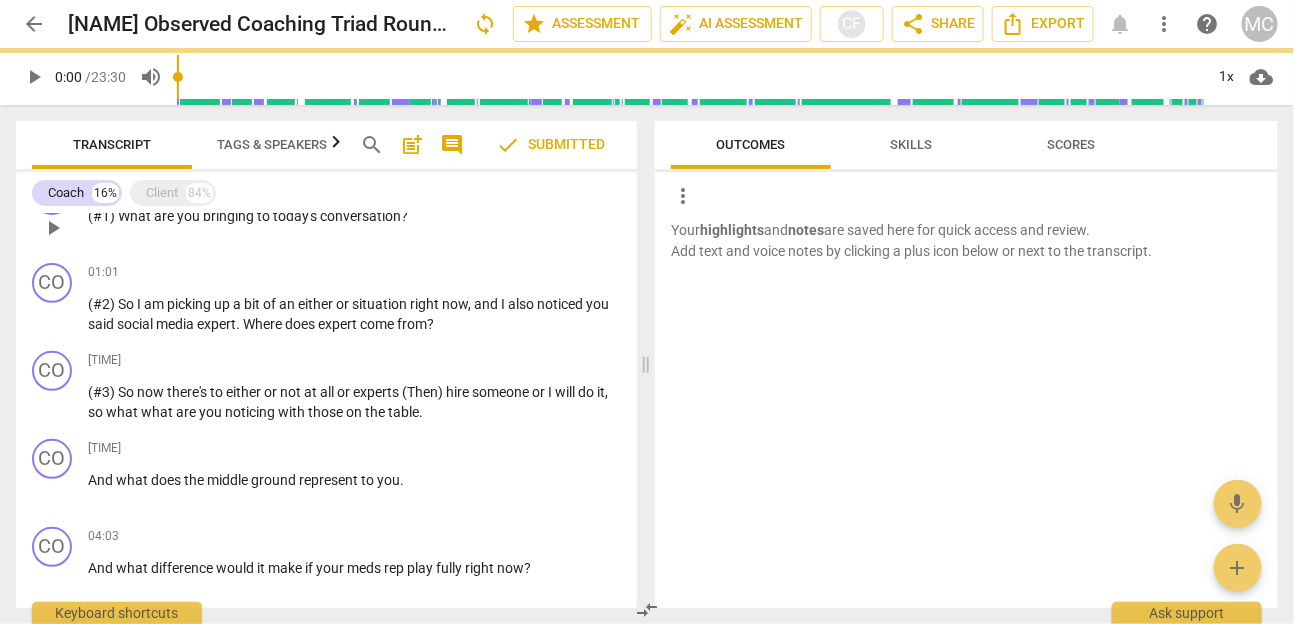 paste 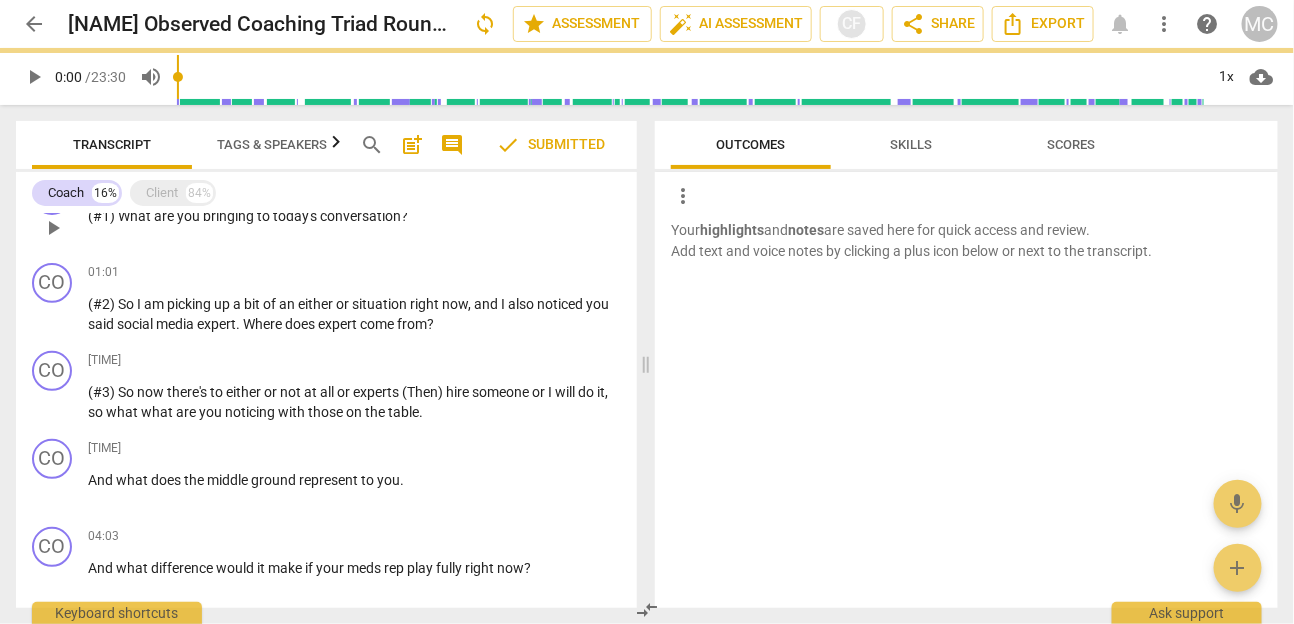type 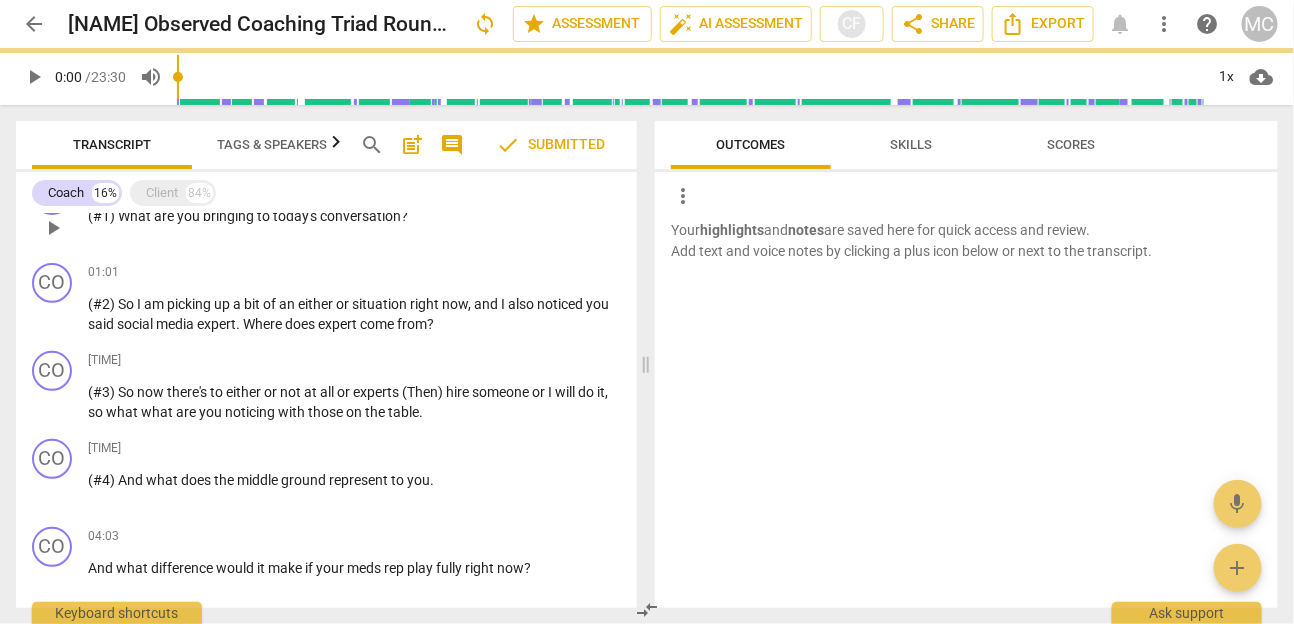 paste 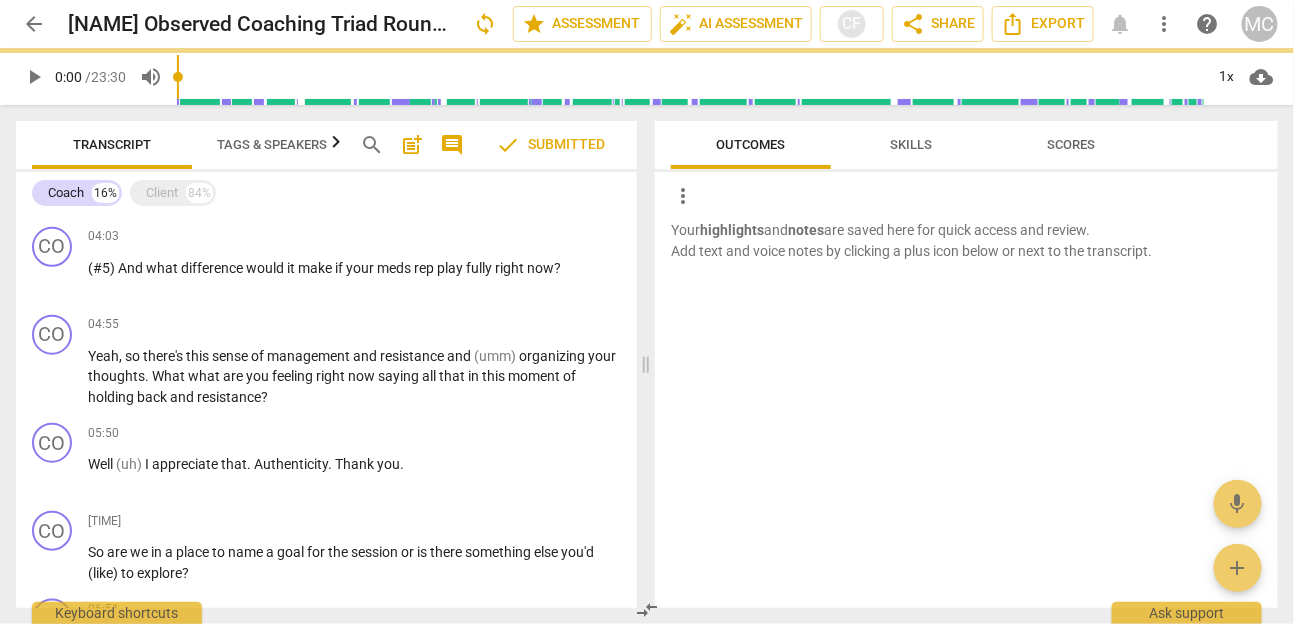 scroll, scrollTop: 549, scrollLeft: 0, axis: vertical 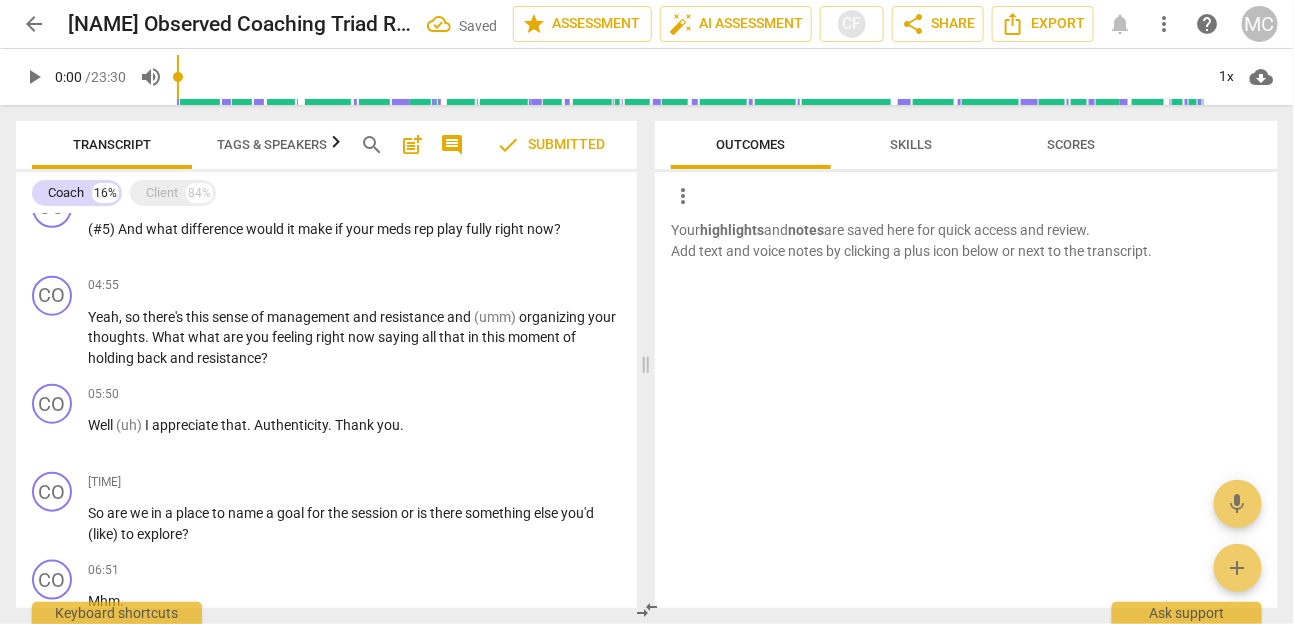 paste 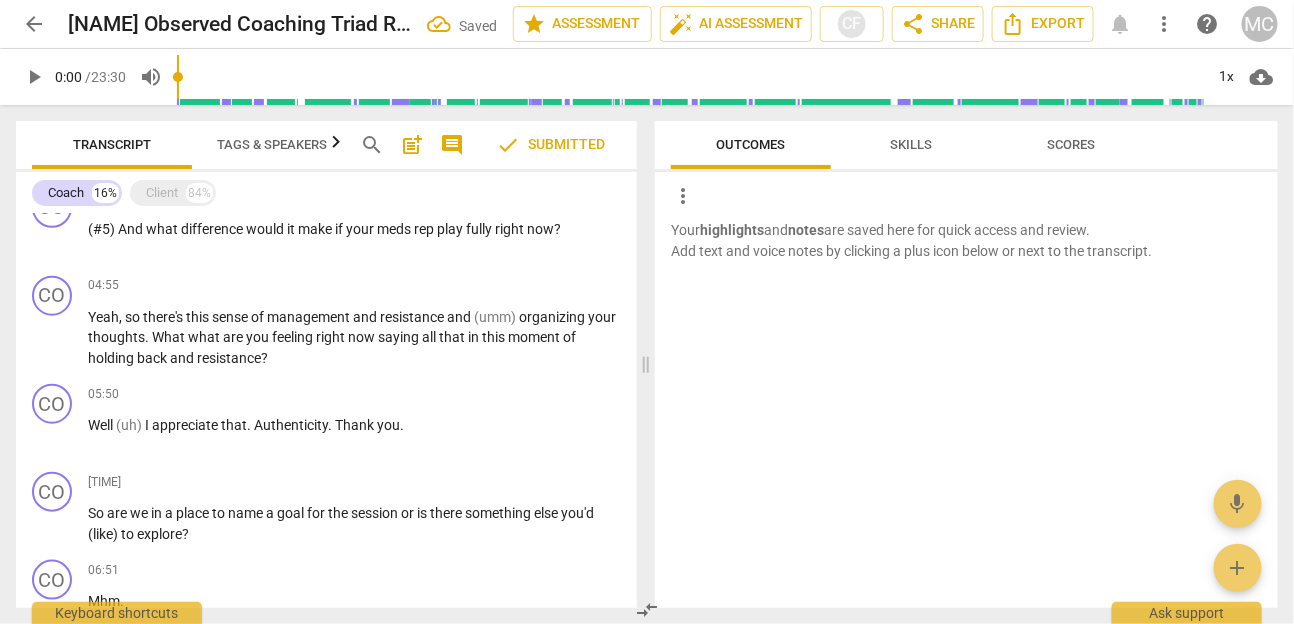 type 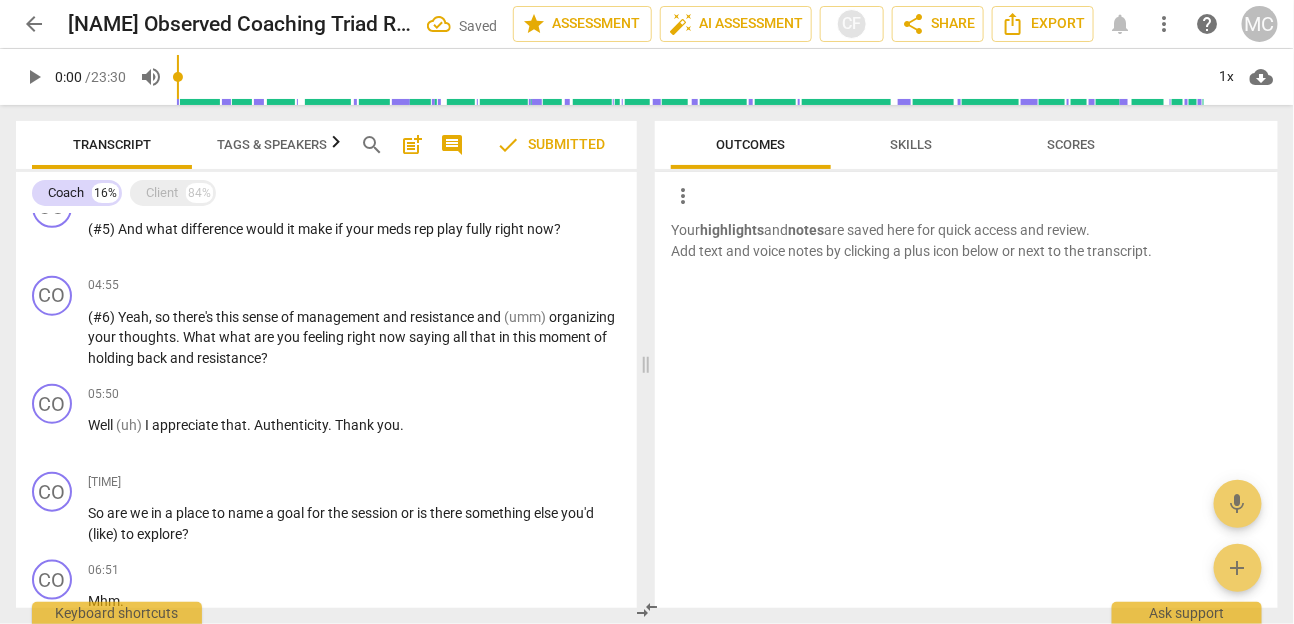 type 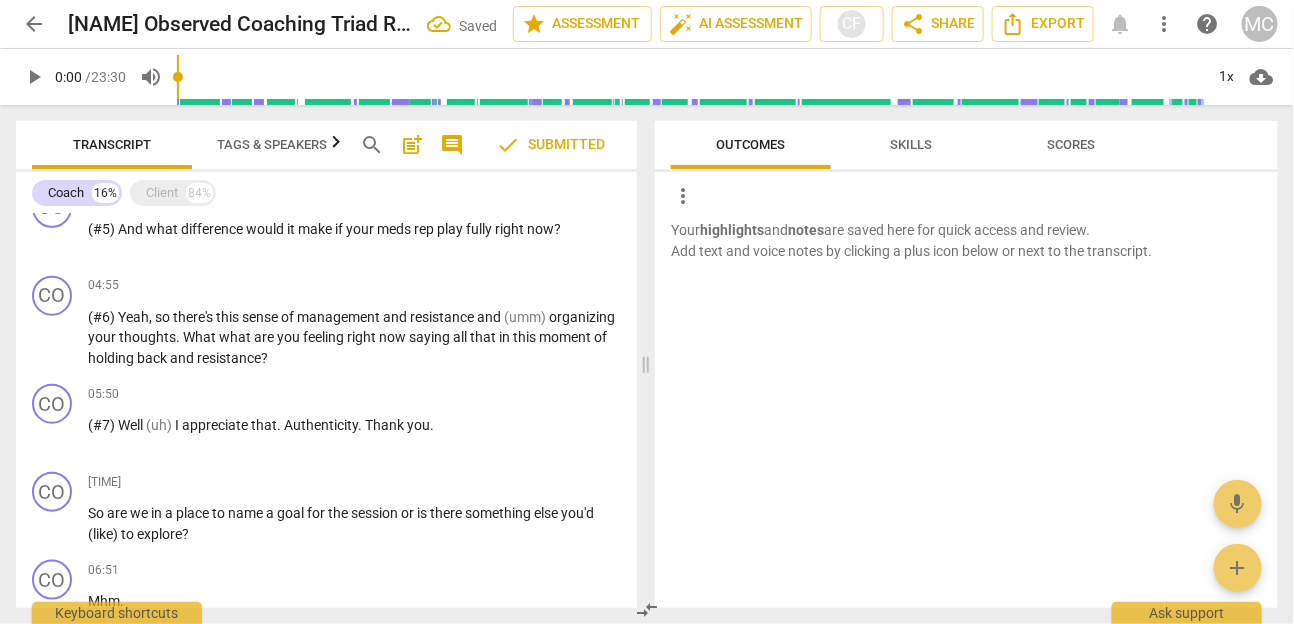 paste 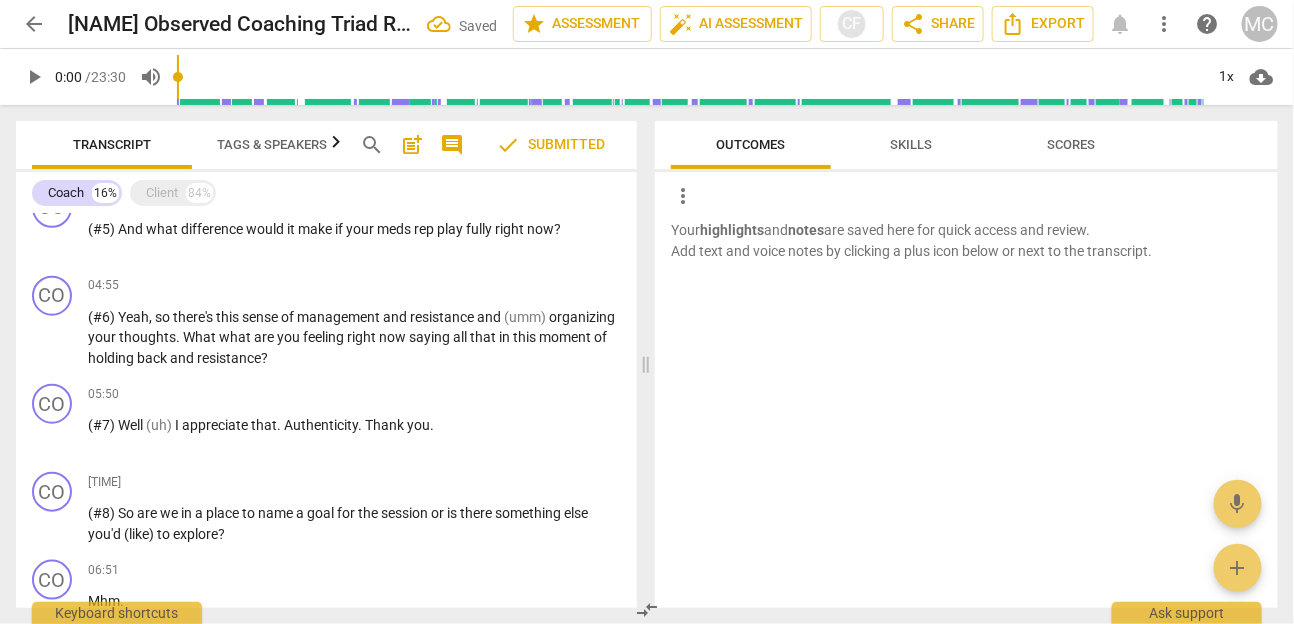 scroll, scrollTop: 757, scrollLeft: 0, axis: vertical 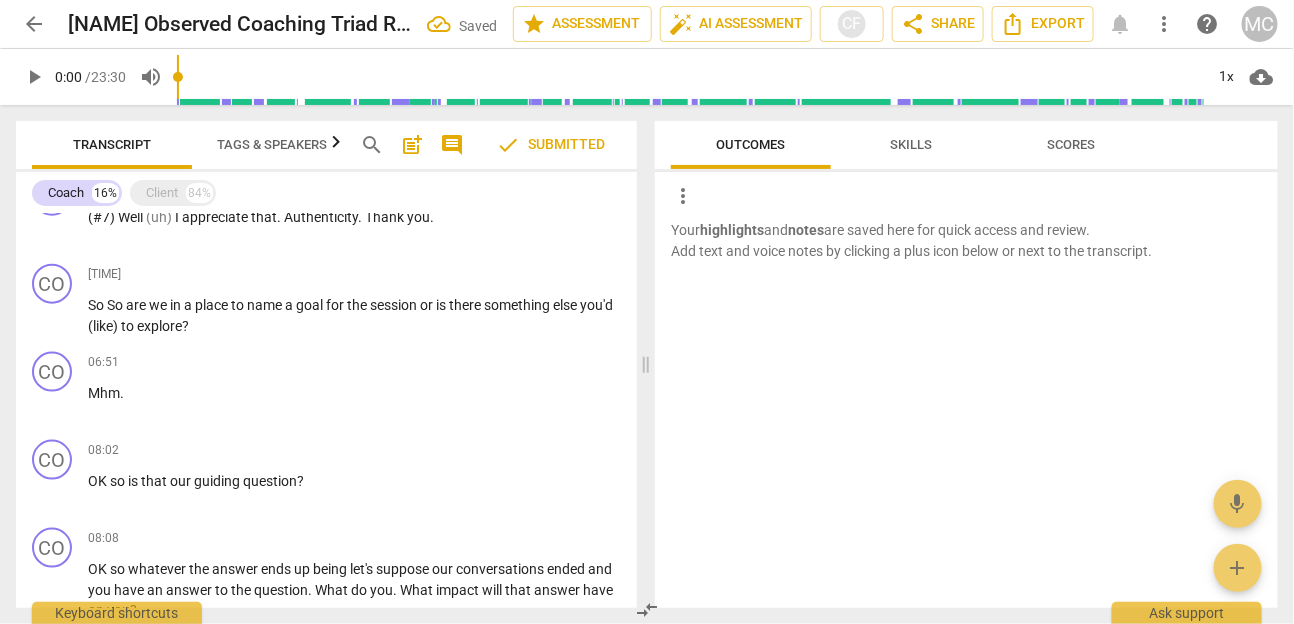paste 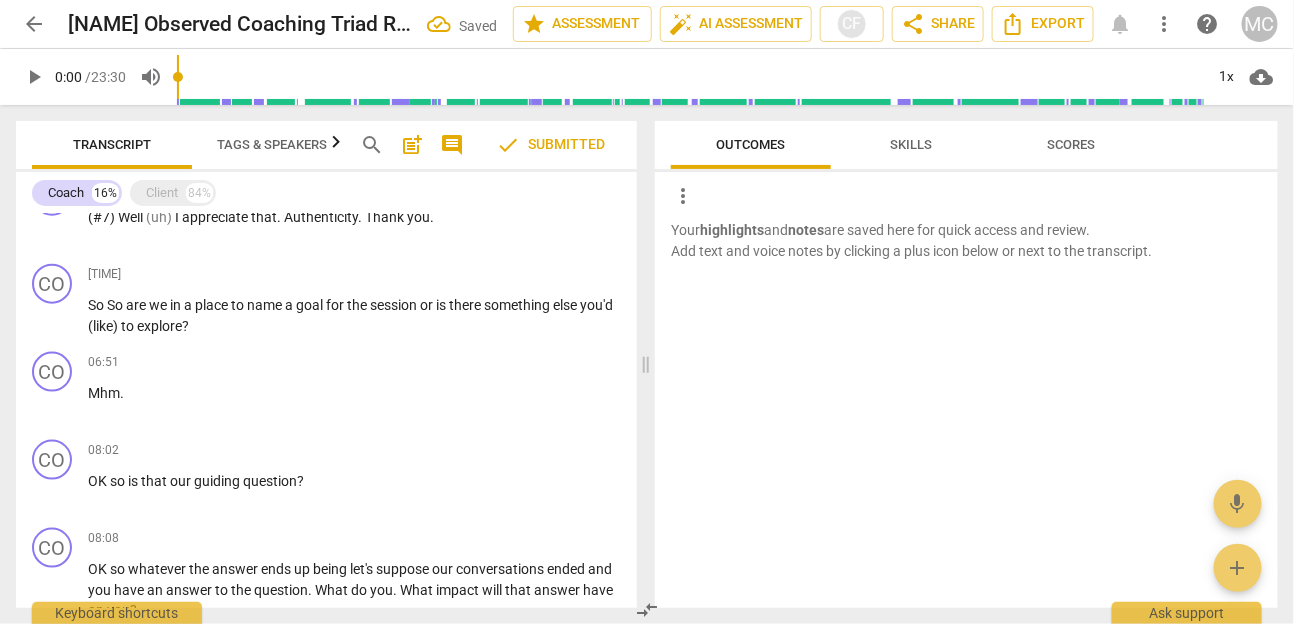 type 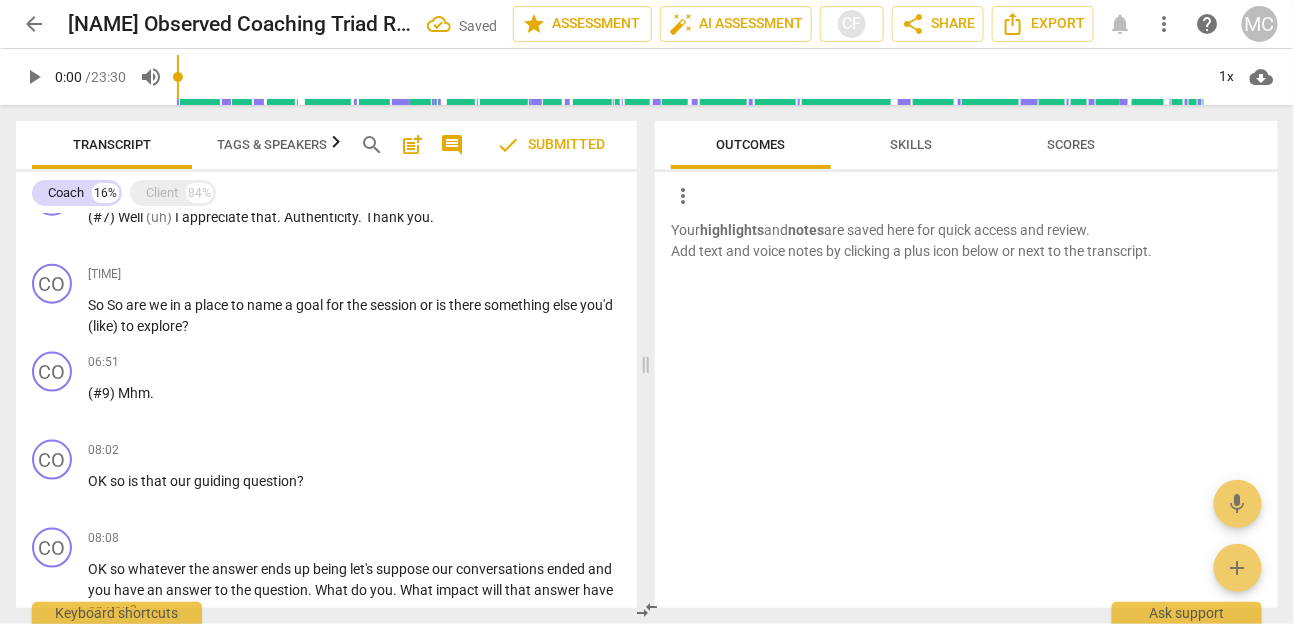 type 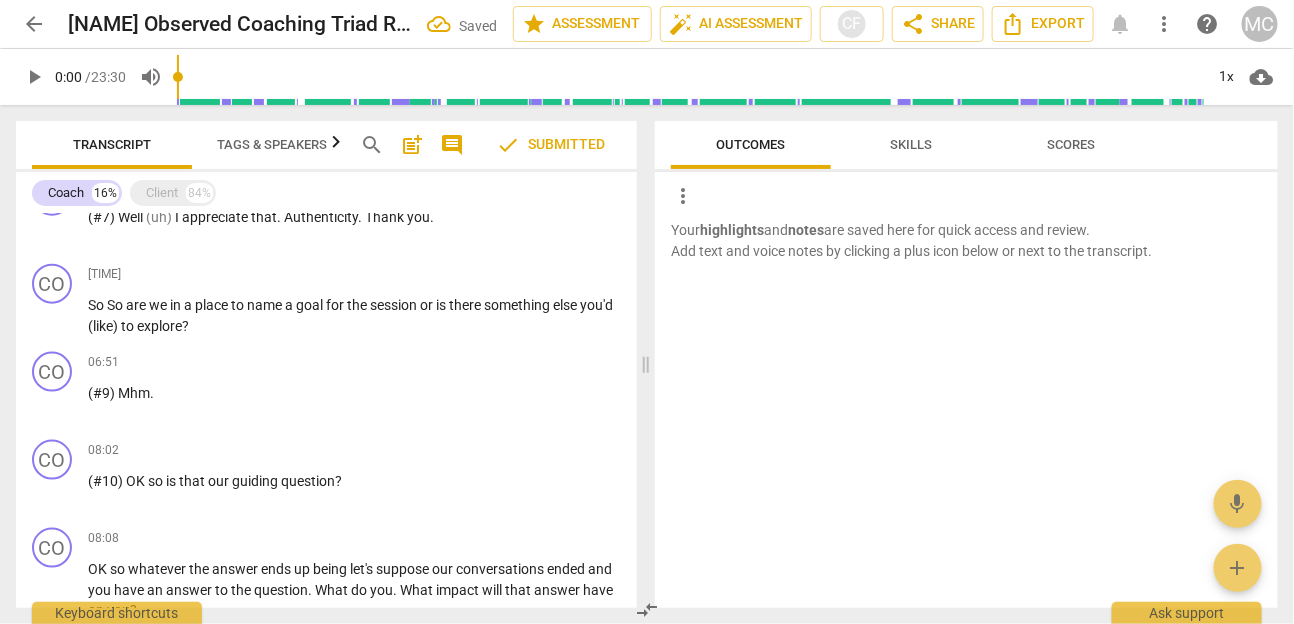 paste 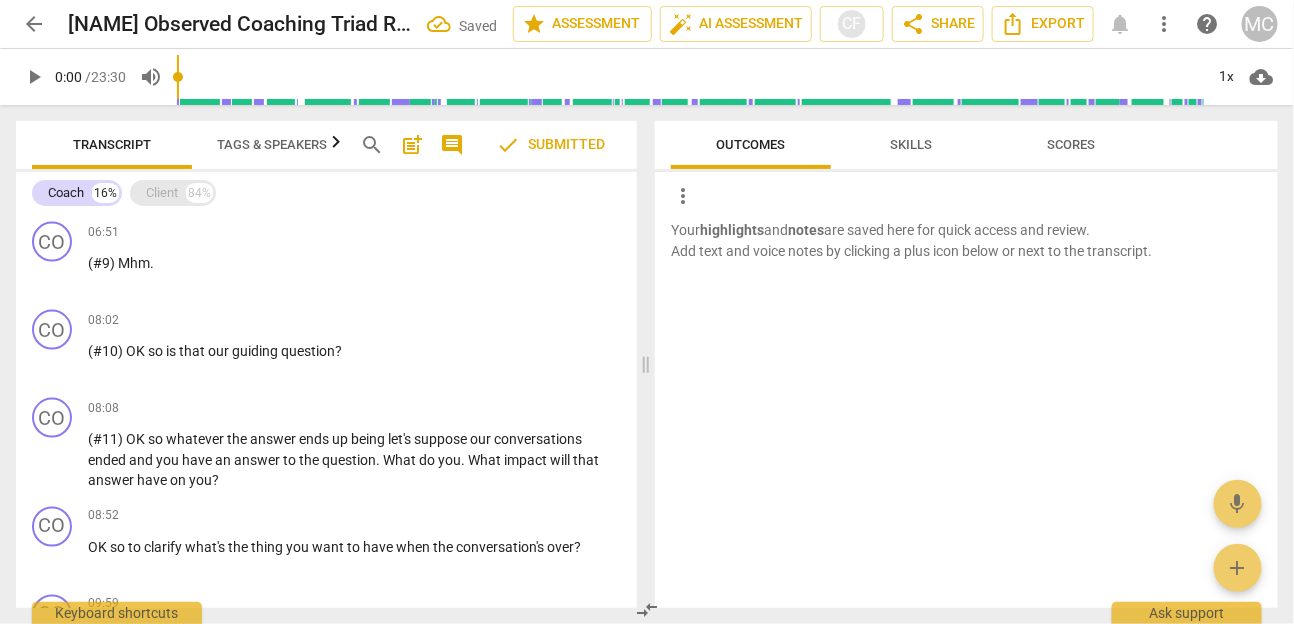 click on "Client" at bounding box center (162, 193) 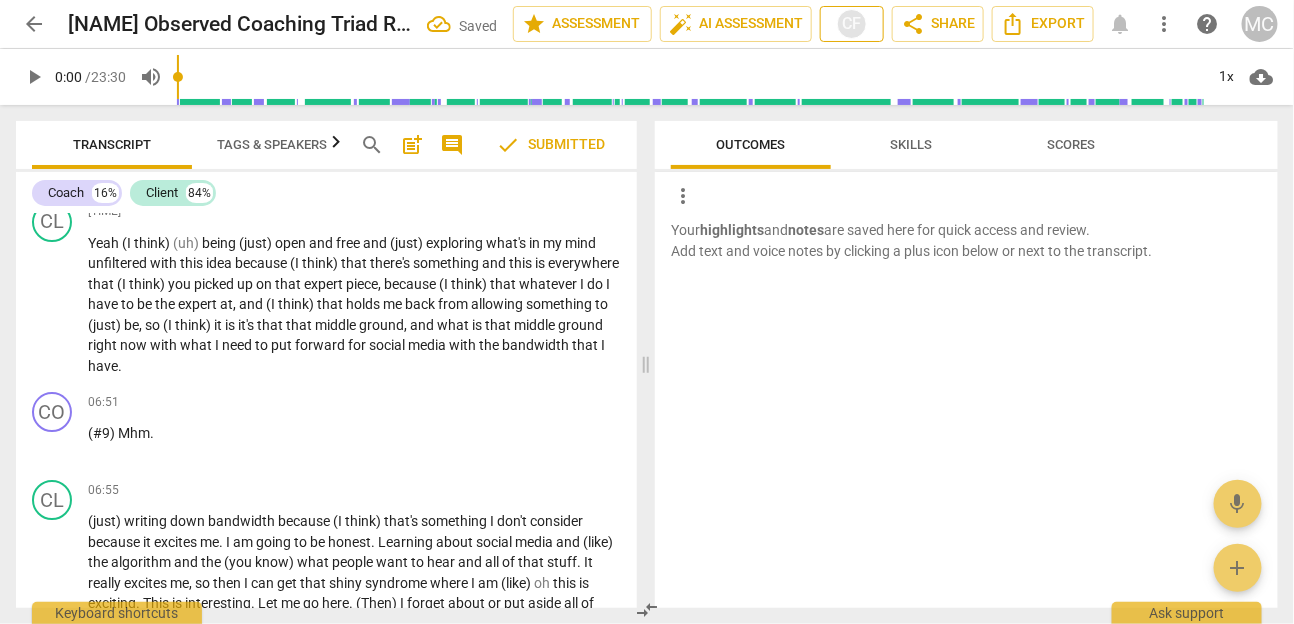 click on "CF" at bounding box center (852, 24) 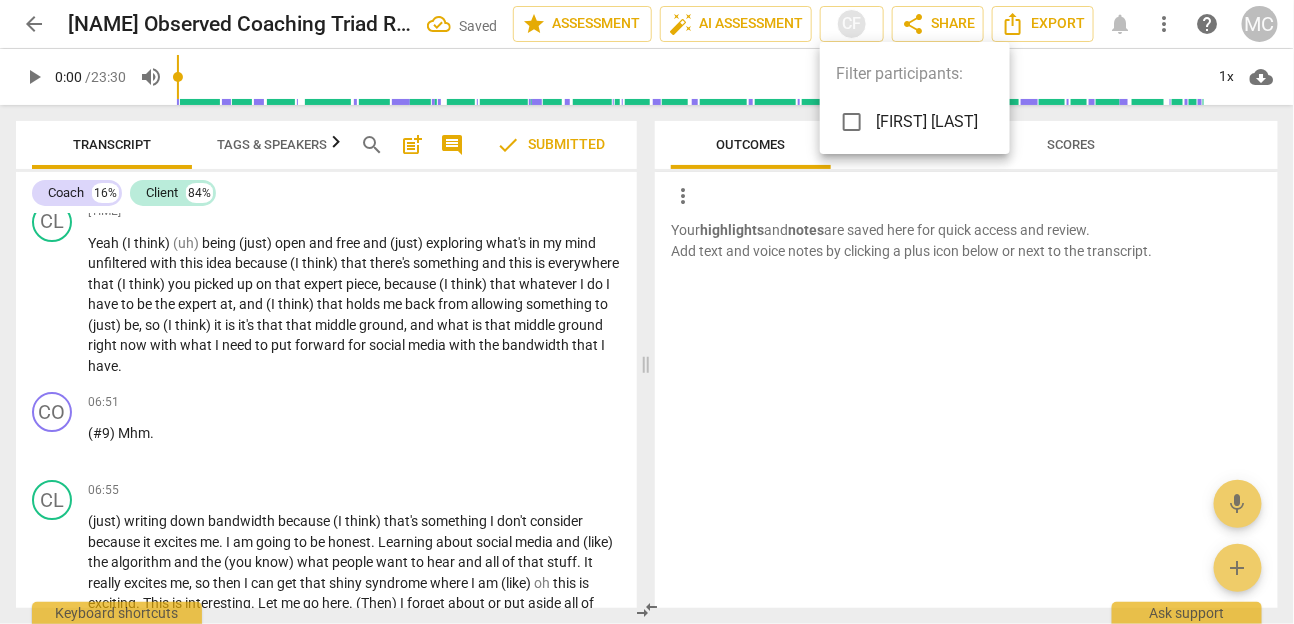 click at bounding box center [852, 122] 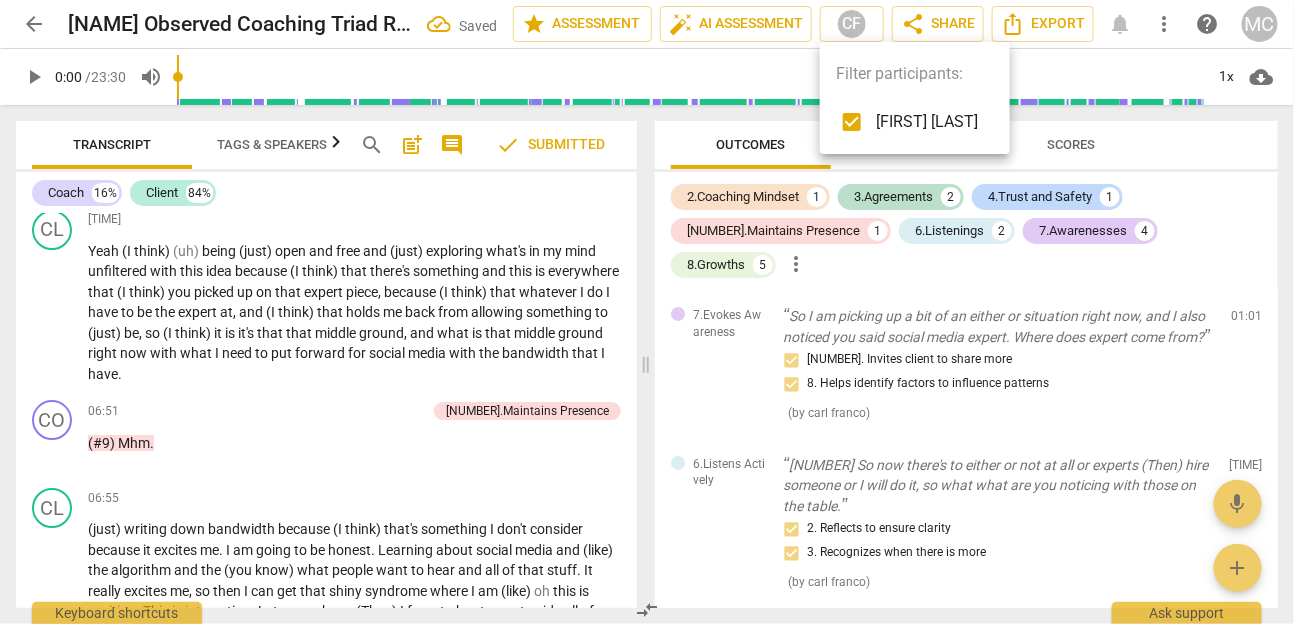 scroll, scrollTop: 2084, scrollLeft: 0, axis: vertical 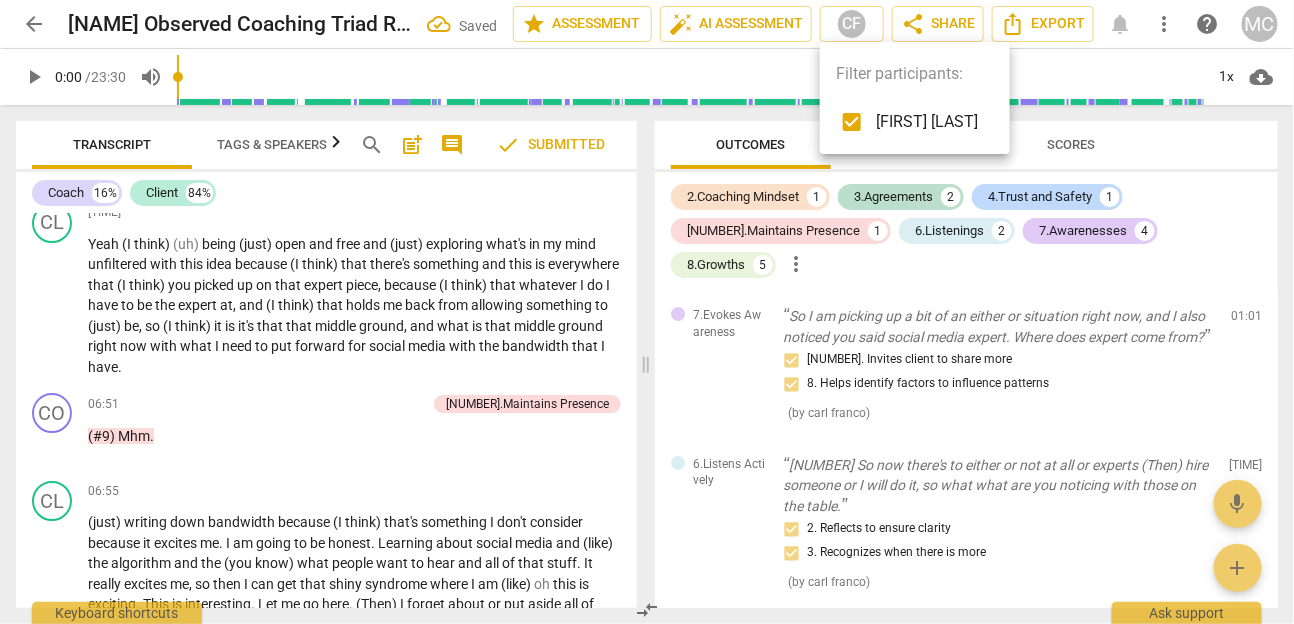 click at bounding box center (647, 312) 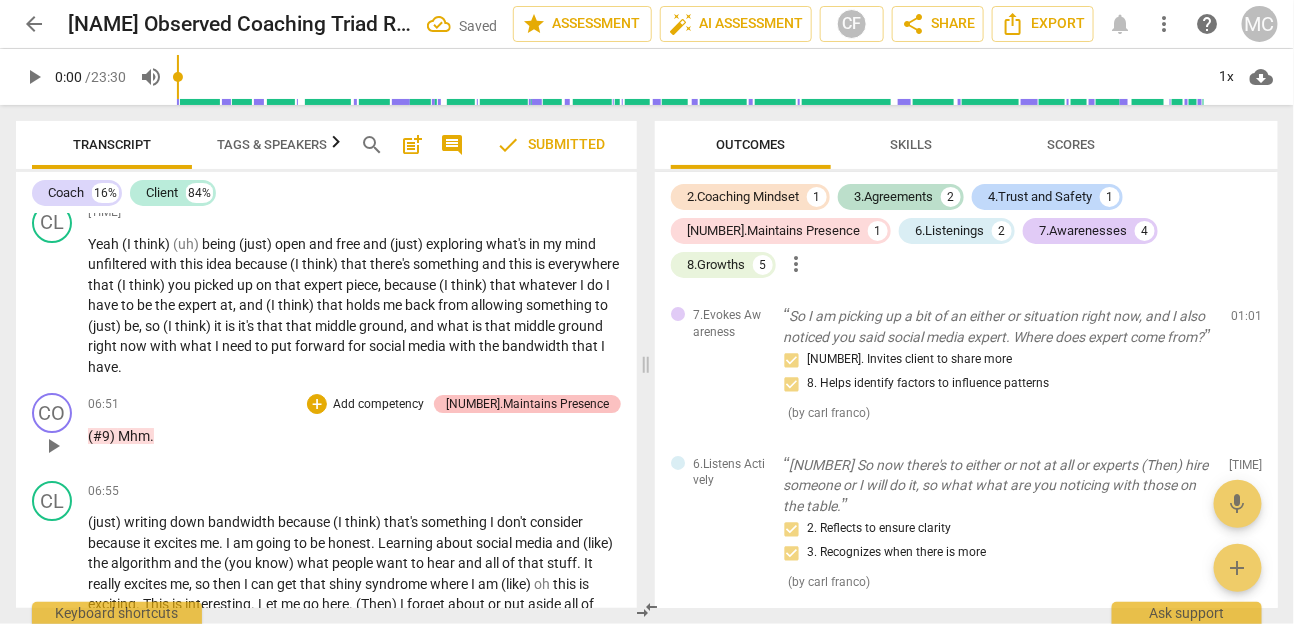 click on "[NUMBER].Maintains Presence" at bounding box center [527, 404] 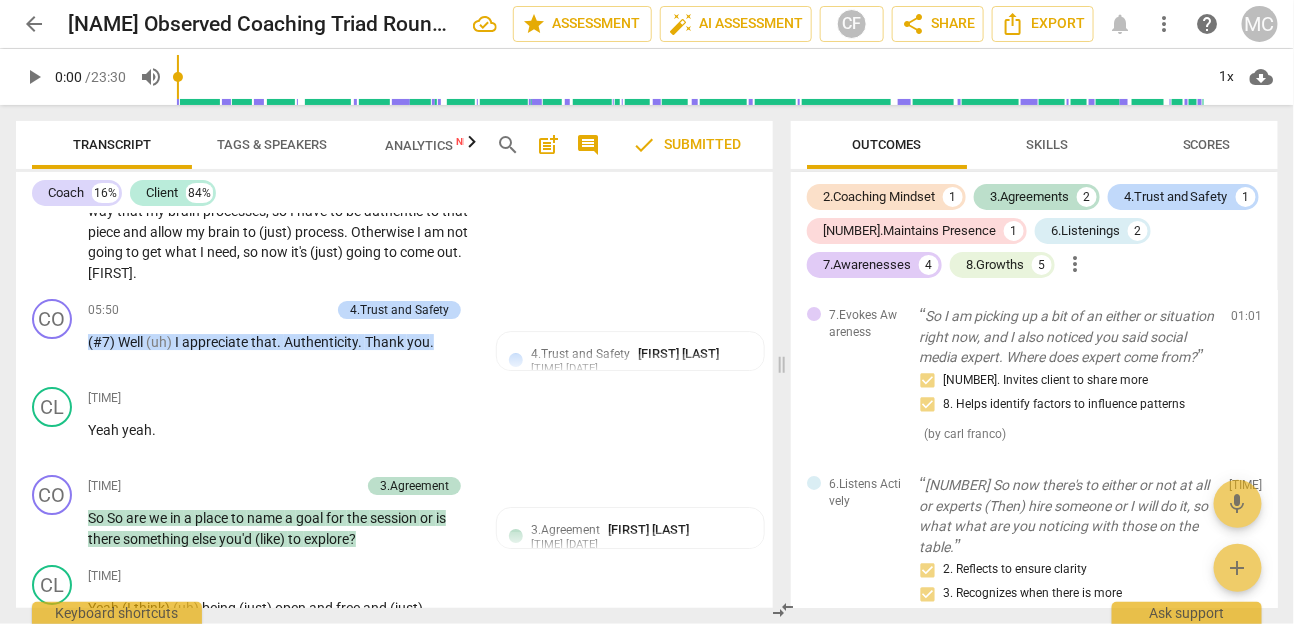 scroll, scrollTop: 2447, scrollLeft: 0, axis: vertical 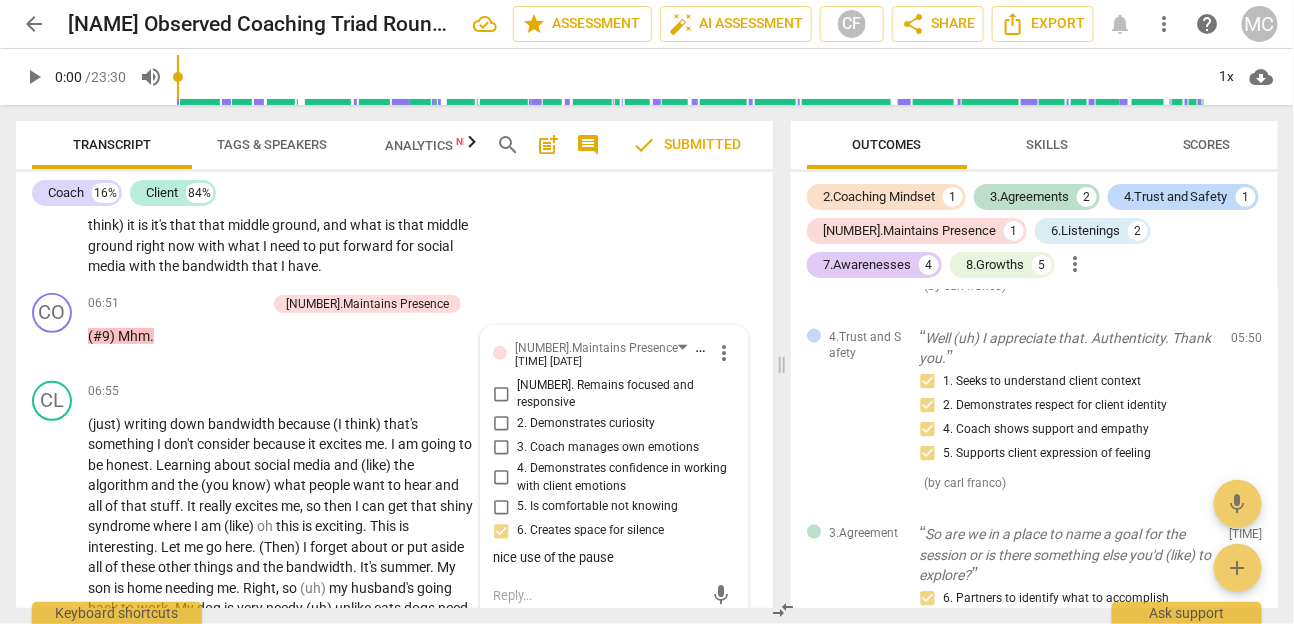 click on "bandwidth" at bounding box center (217, 266) 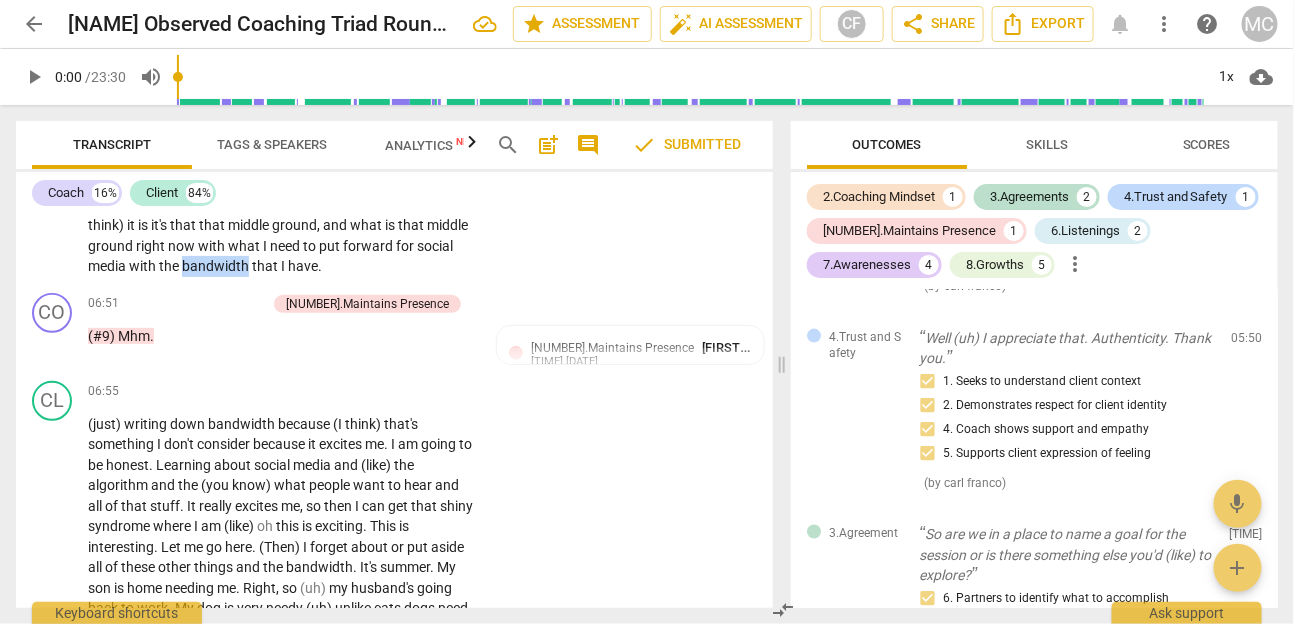 click on "bandwidth" at bounding box center [217, 266] 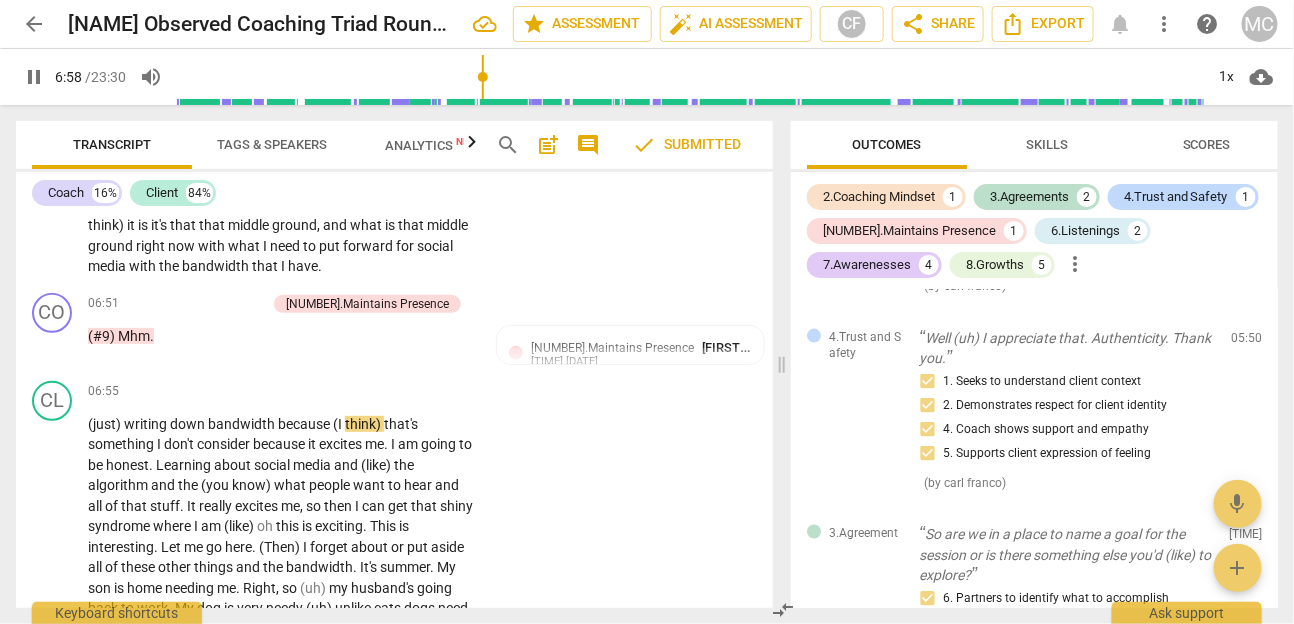click on "bandwidth" at bounding box center [217, 266] 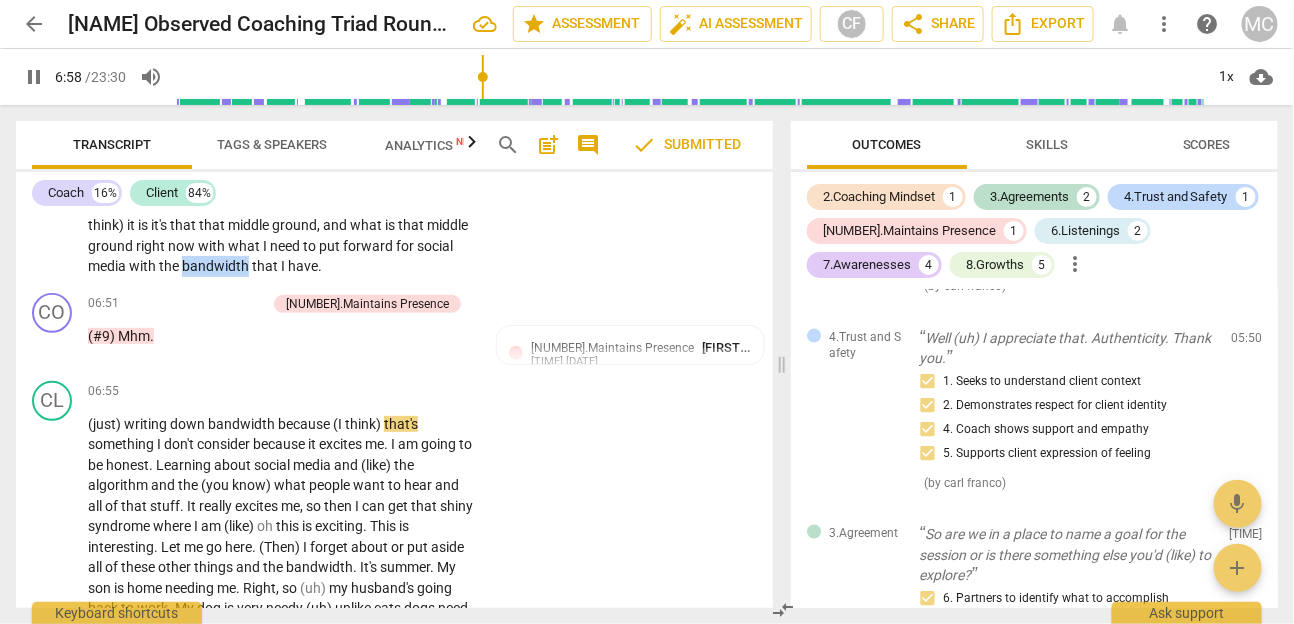 click on "bandwidth" at bounding box center [217, 266] 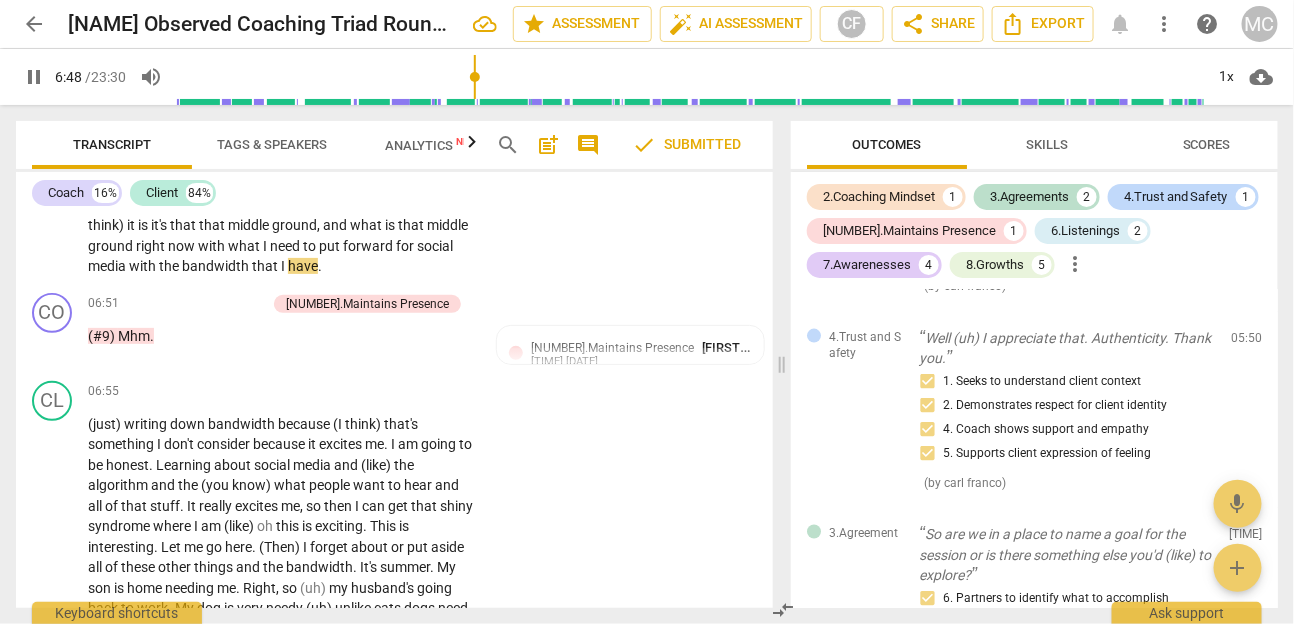 click on "pause" at bounding box center [34, 77] 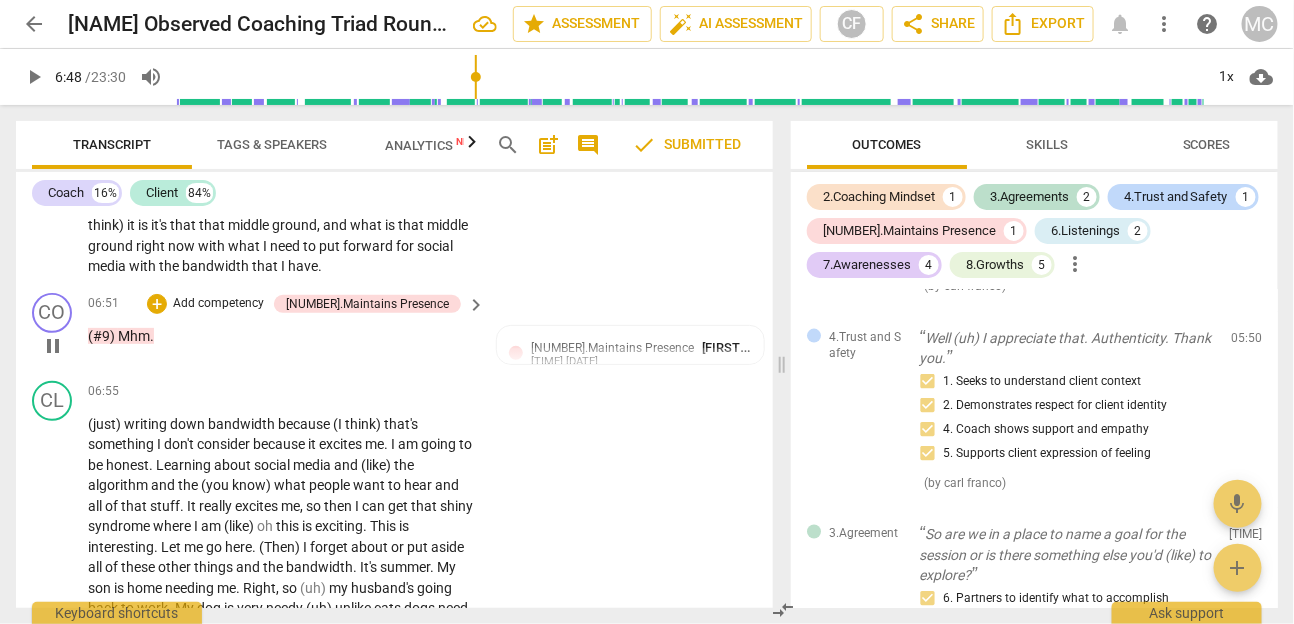 type on "409" 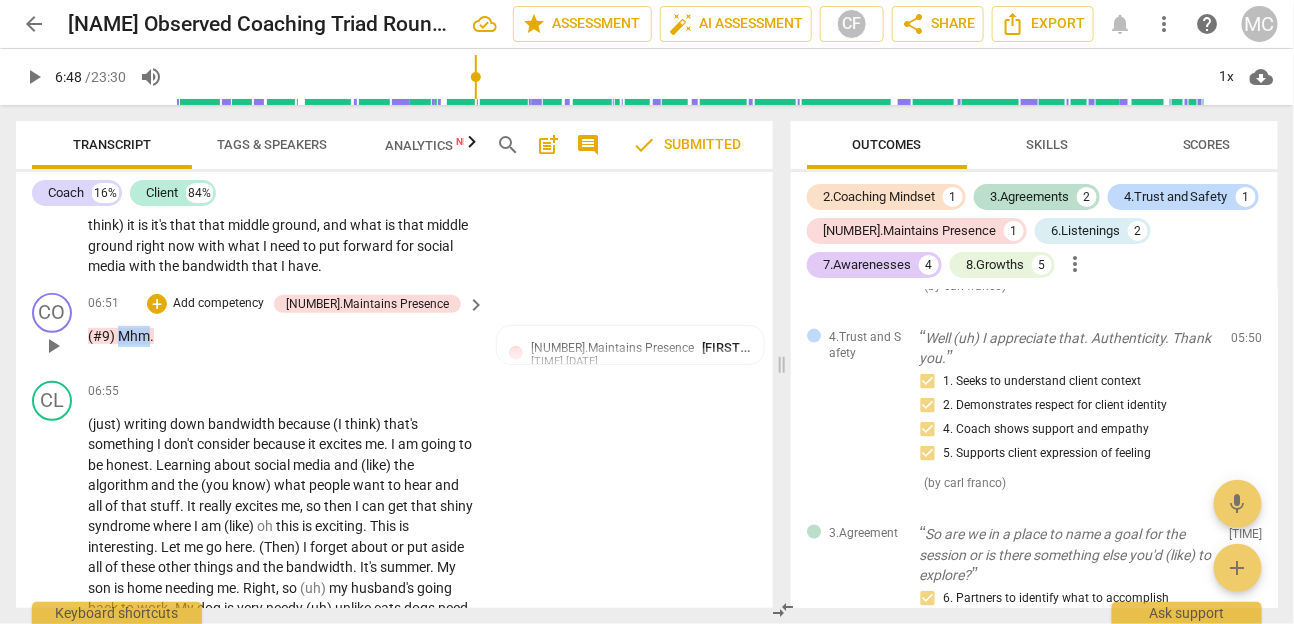 drag, startPoint x: 117, startPoint y: 378, endPoint x: 148, endPoint y: 377, distance: 31.016125 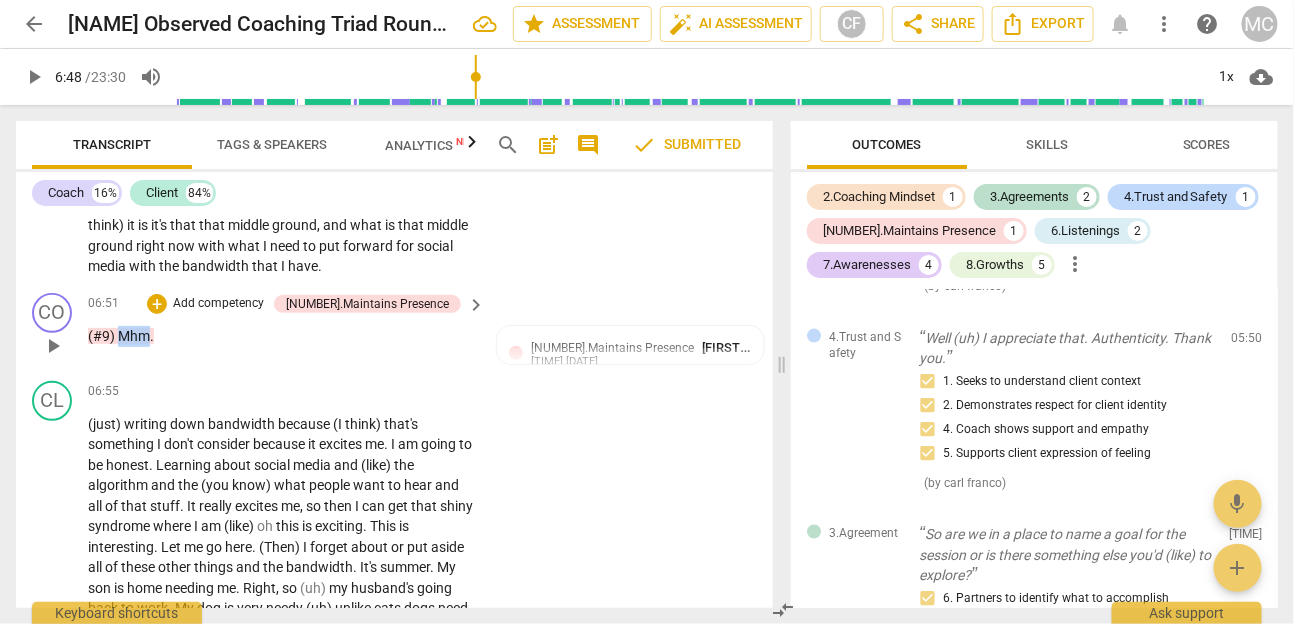 click on "Mhm" at bounding box center [134, 336] 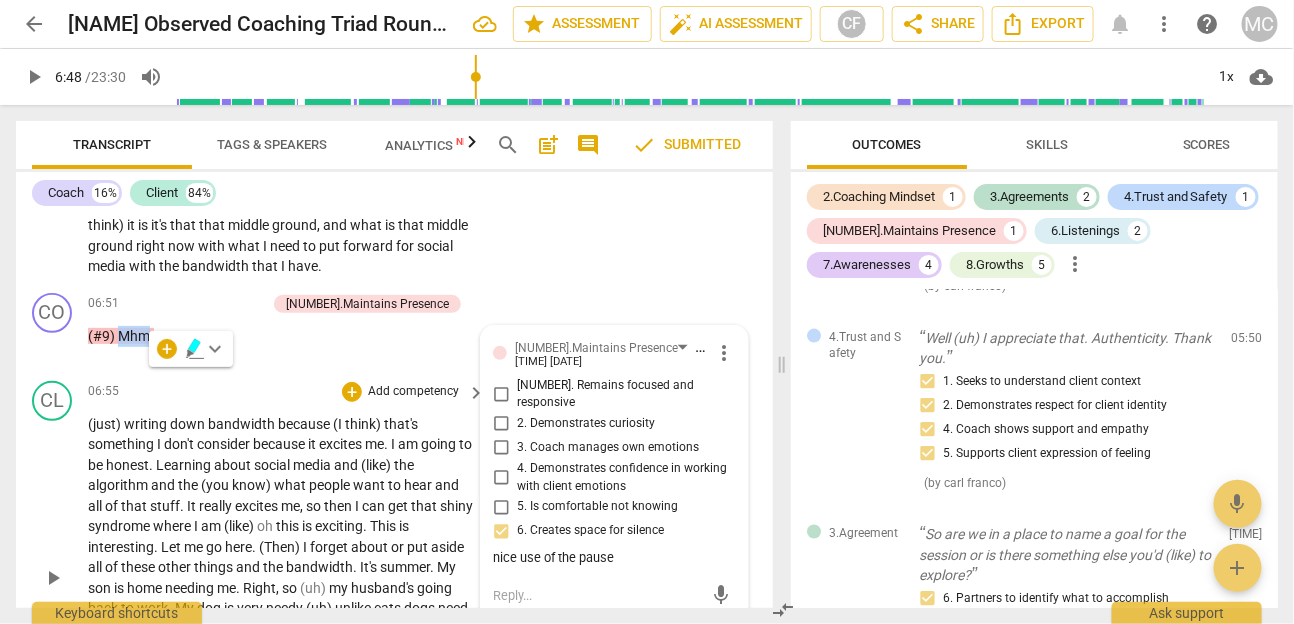 type 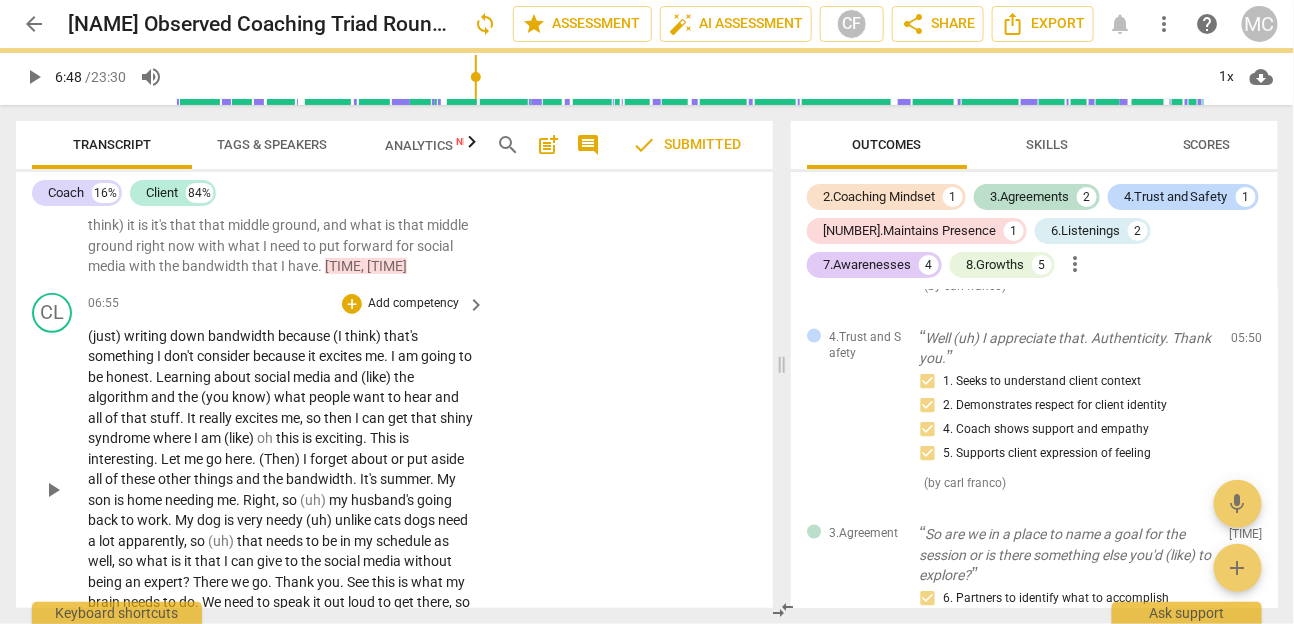 scroll, scrollTop: 2502, scrollLeft: 0, axis: vertical 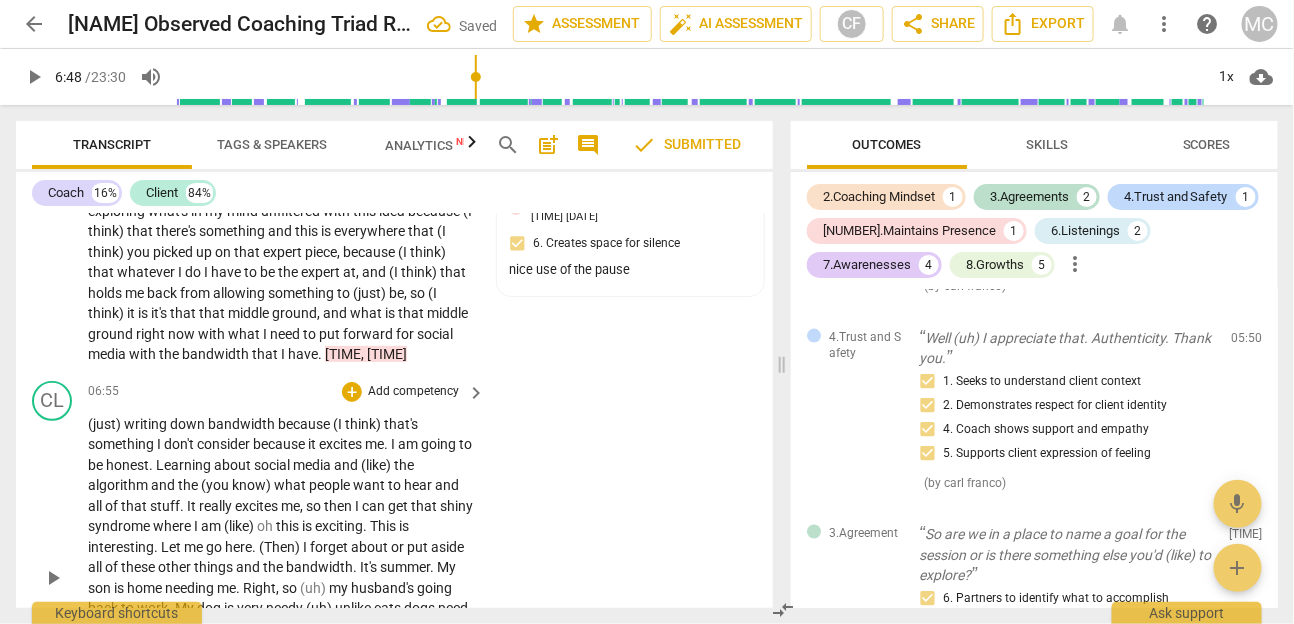 click on "(just)" at bounding box center (106, 424) 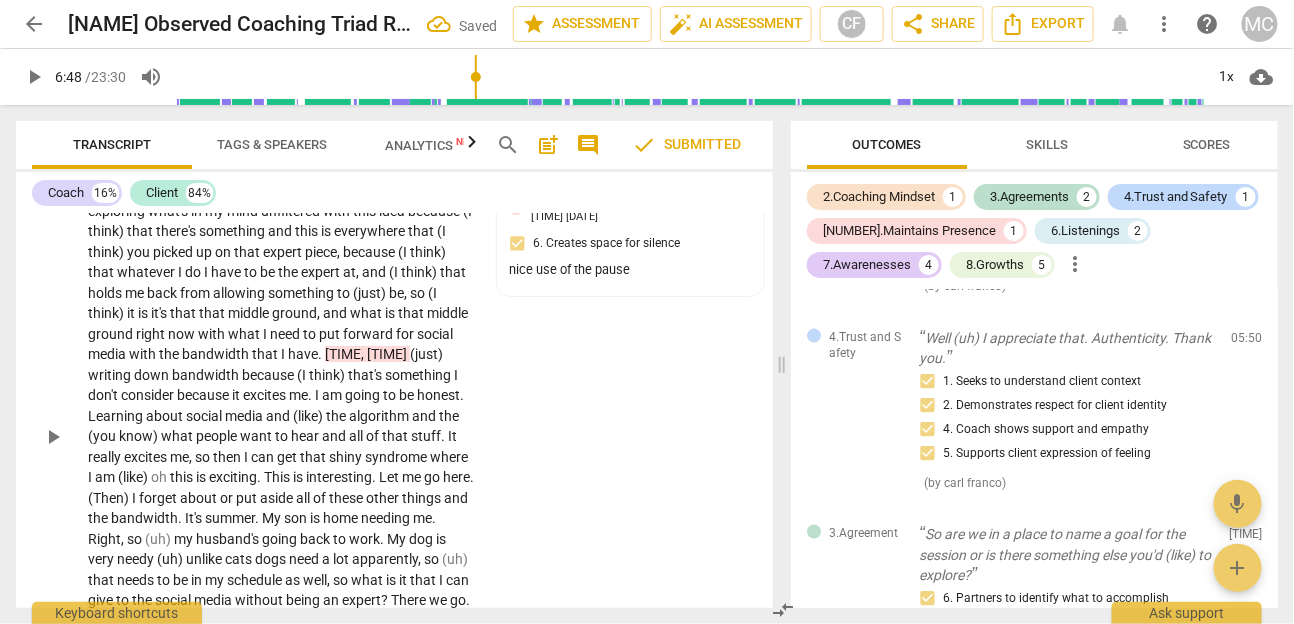 click on "forward" at bounding box center (369, 334) 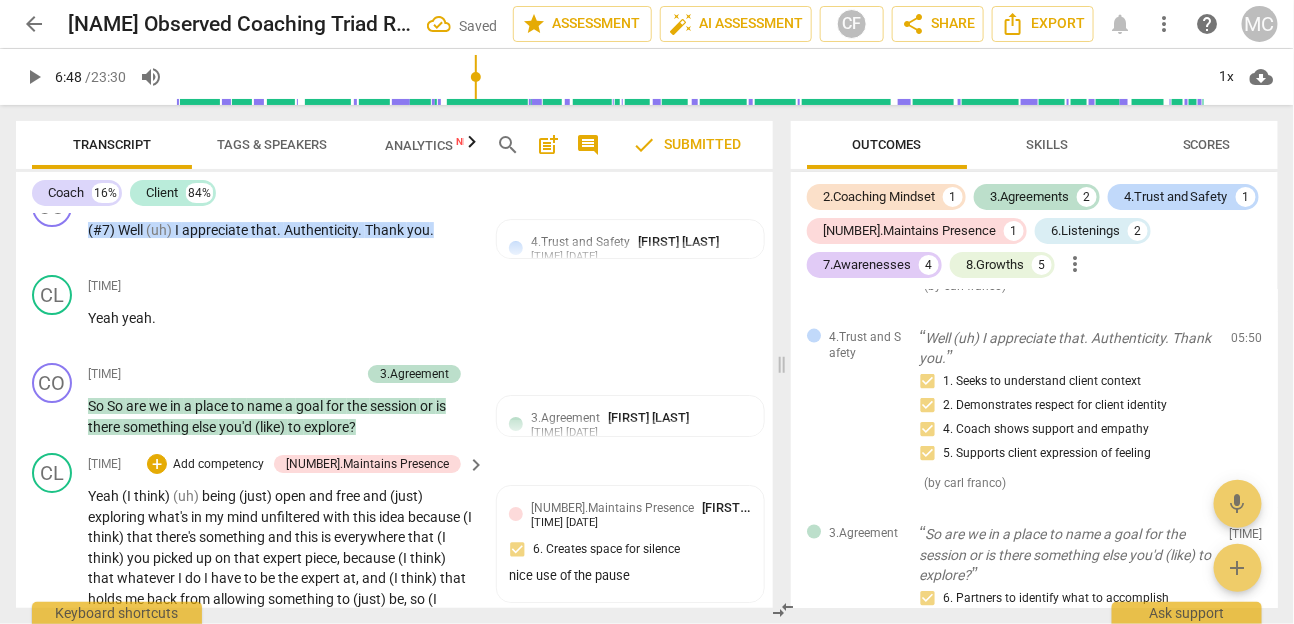 scroll, scrollTop: 2192, scrollLeft: 0, axis: vertical 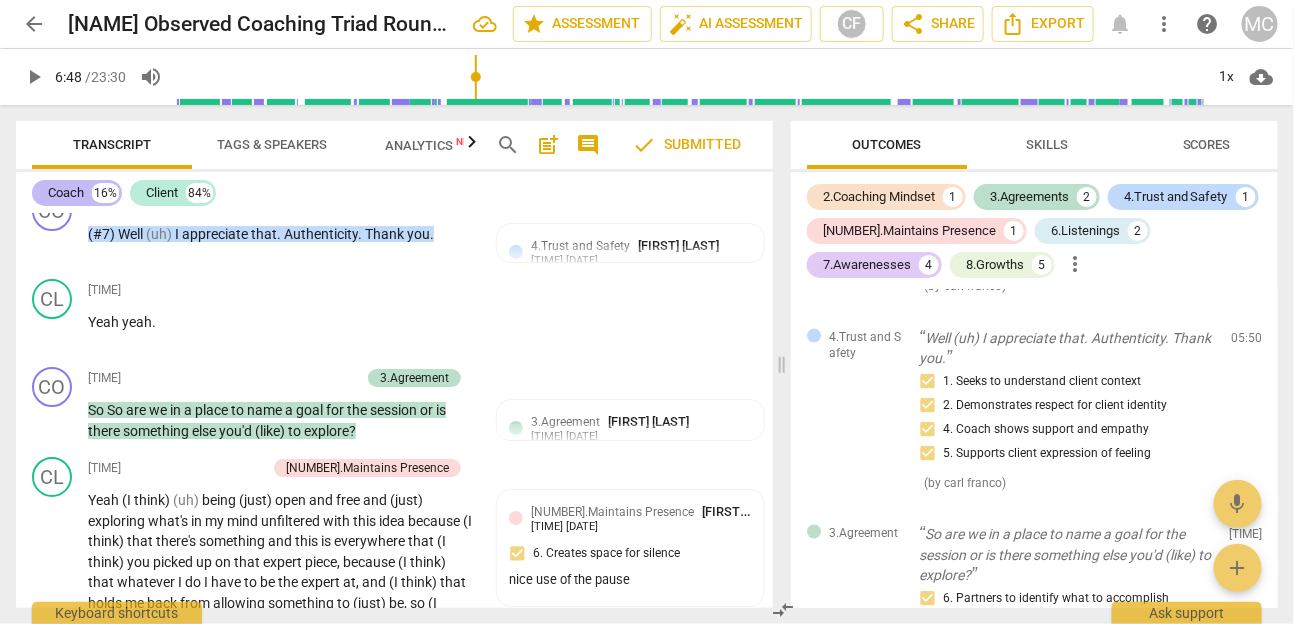 click on "Coach" at bounding box center (66, 193) 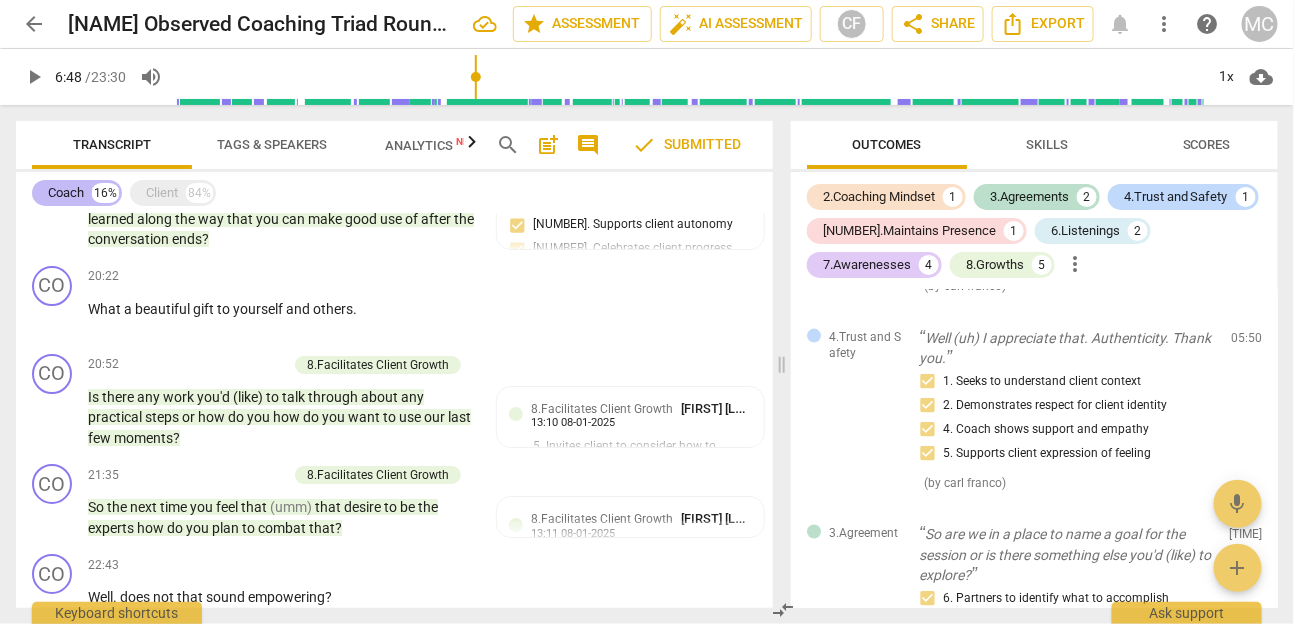 scroll, scrollTop: 771, scrollLeft: 0, axis: vertical 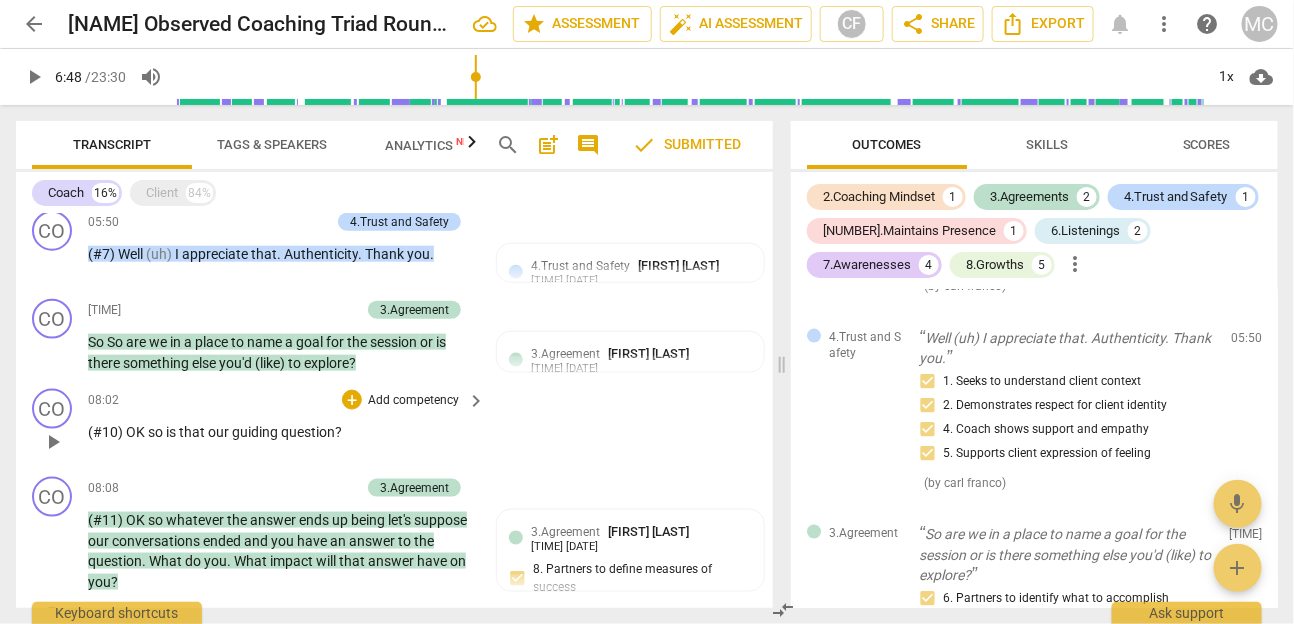 click on "(#10)" at bounding box center [107, 432] 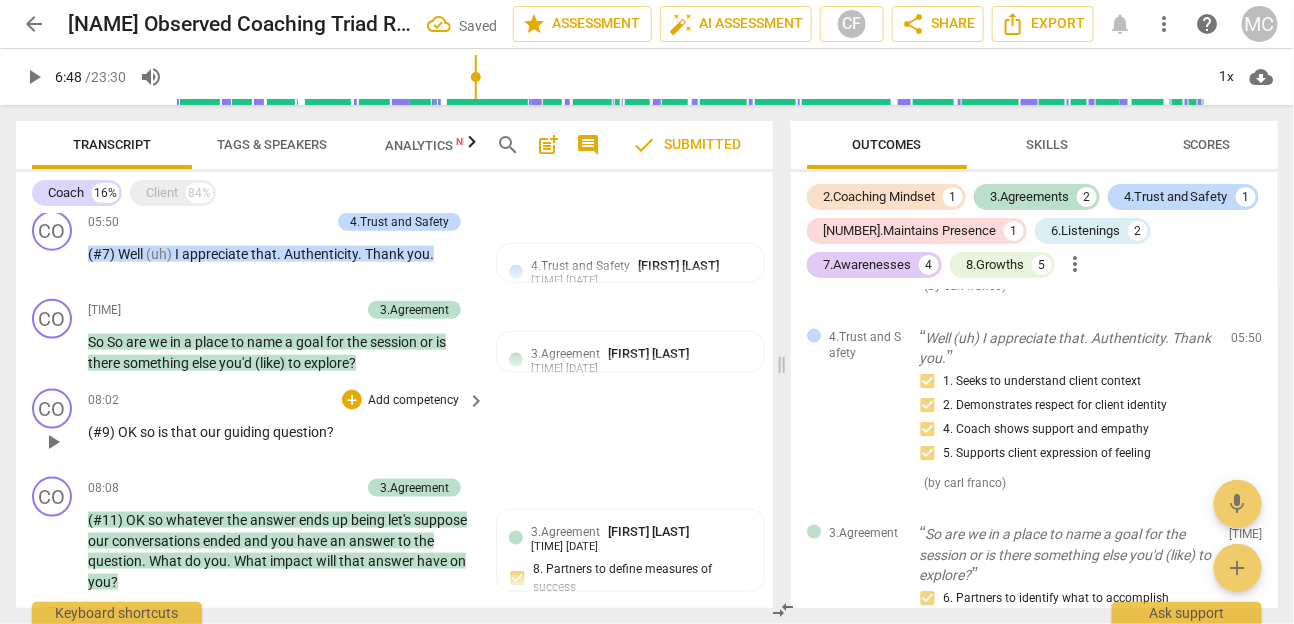 type 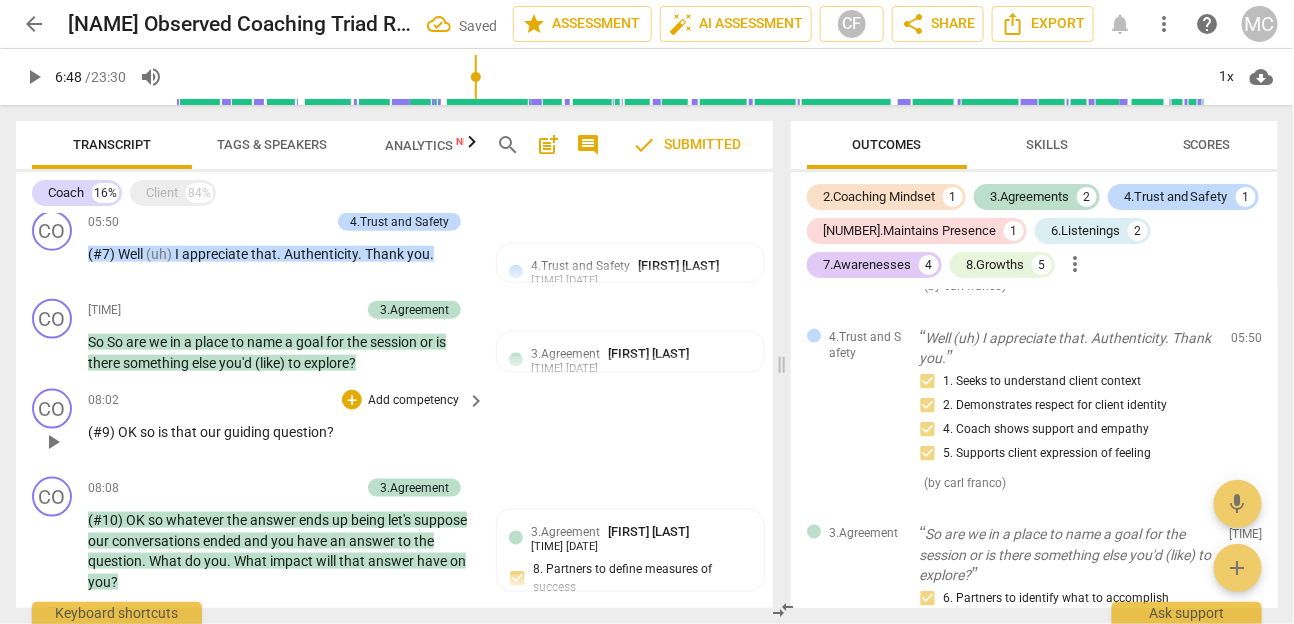 scroll, scrollTop: 0, scrollLeft: 0, axis: both 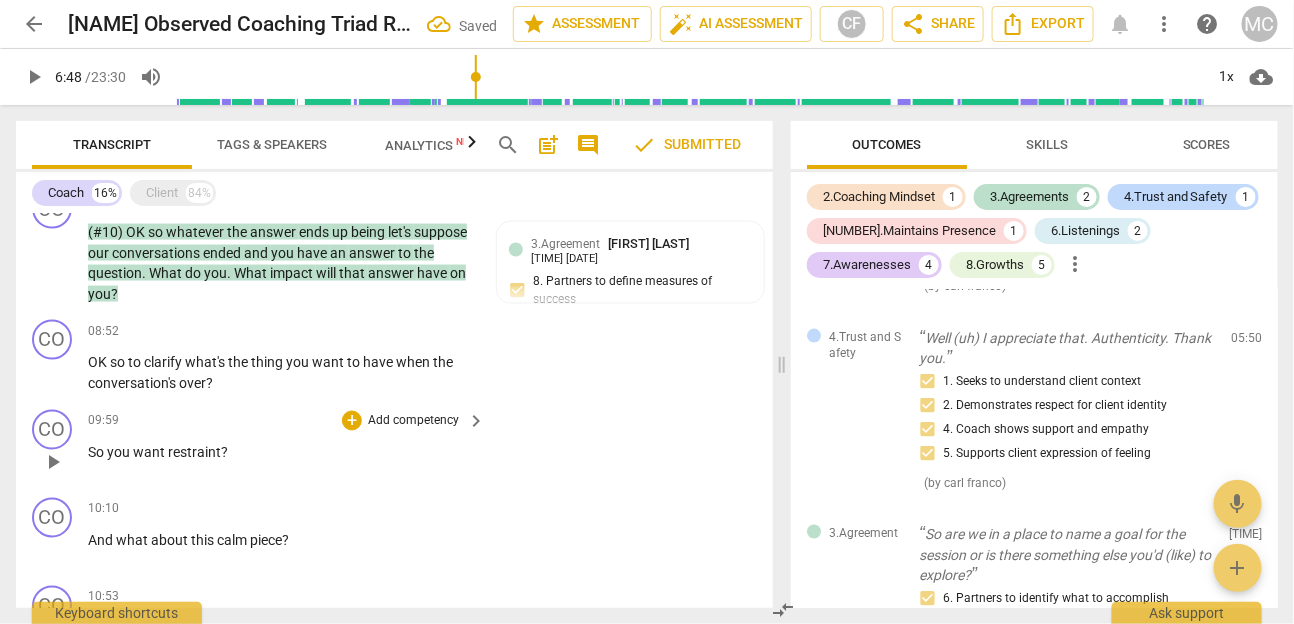 paste 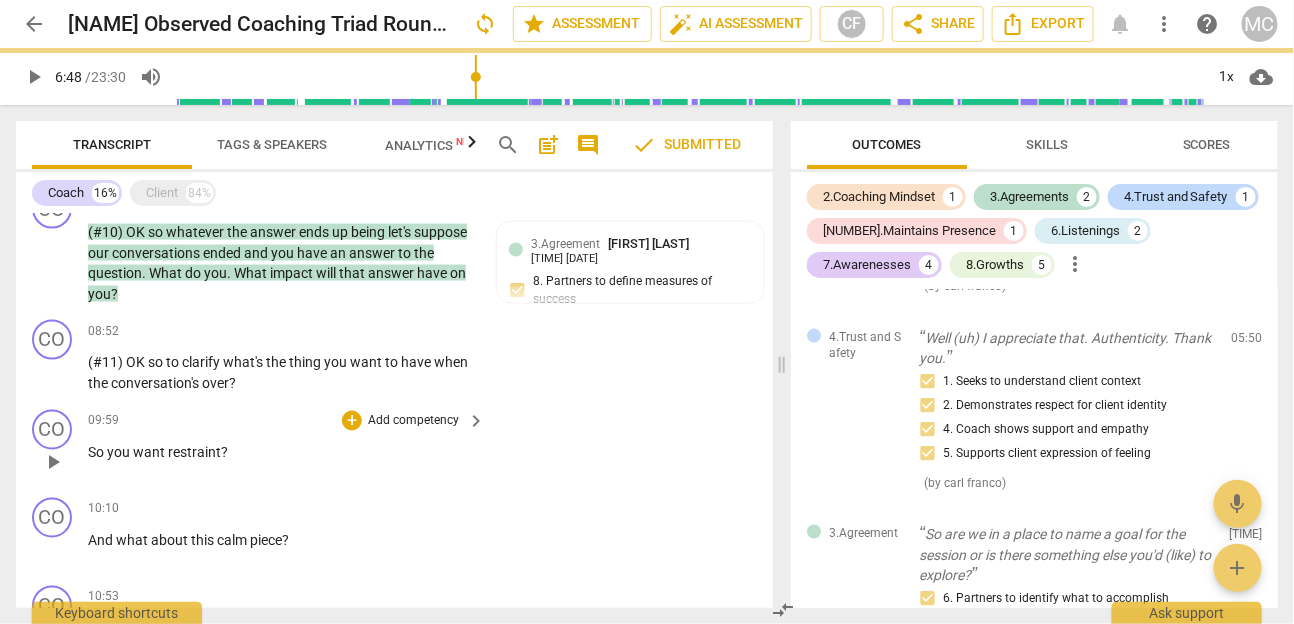 type 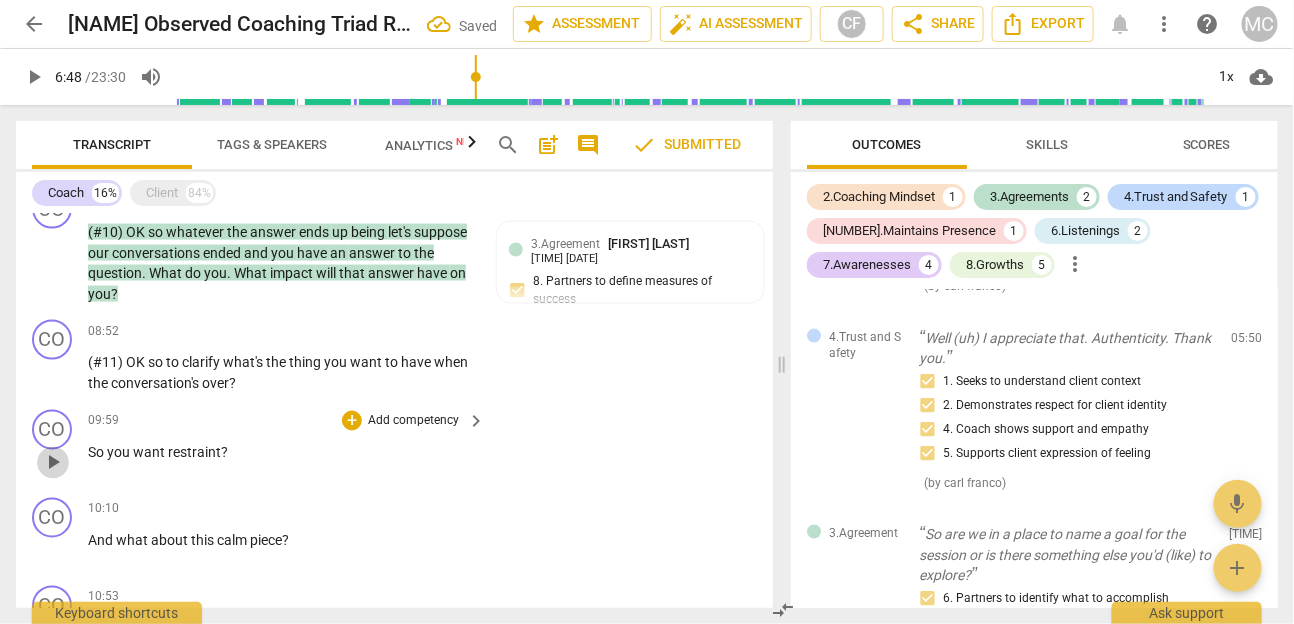 type 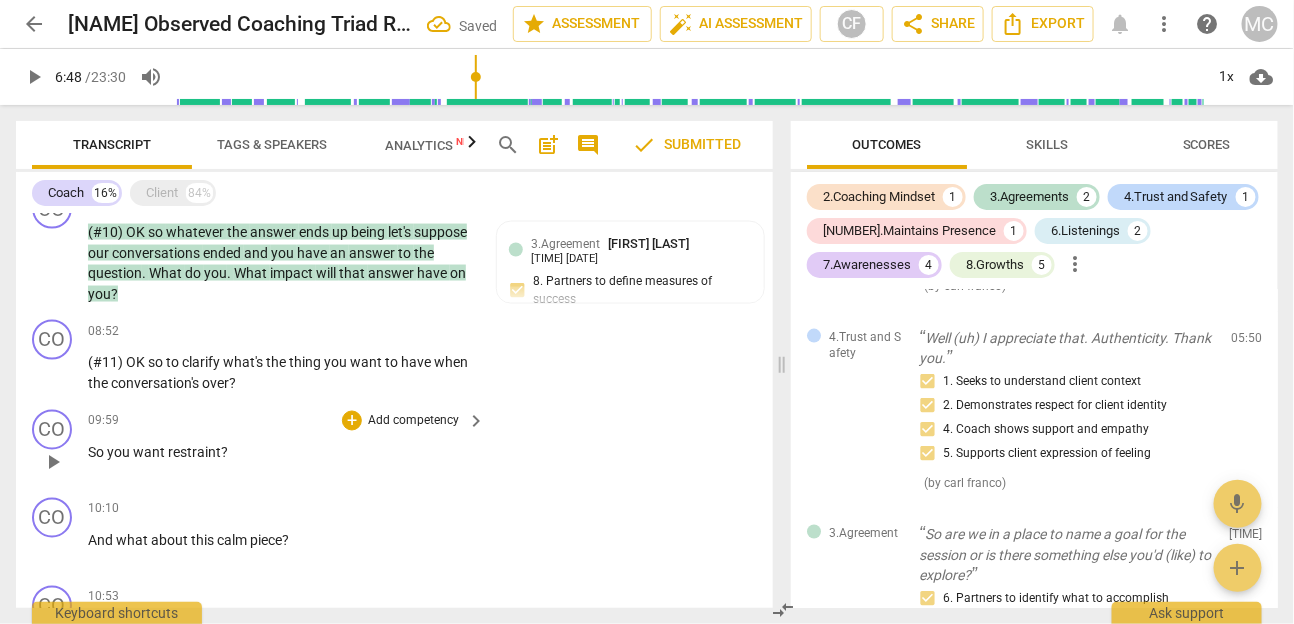 paste 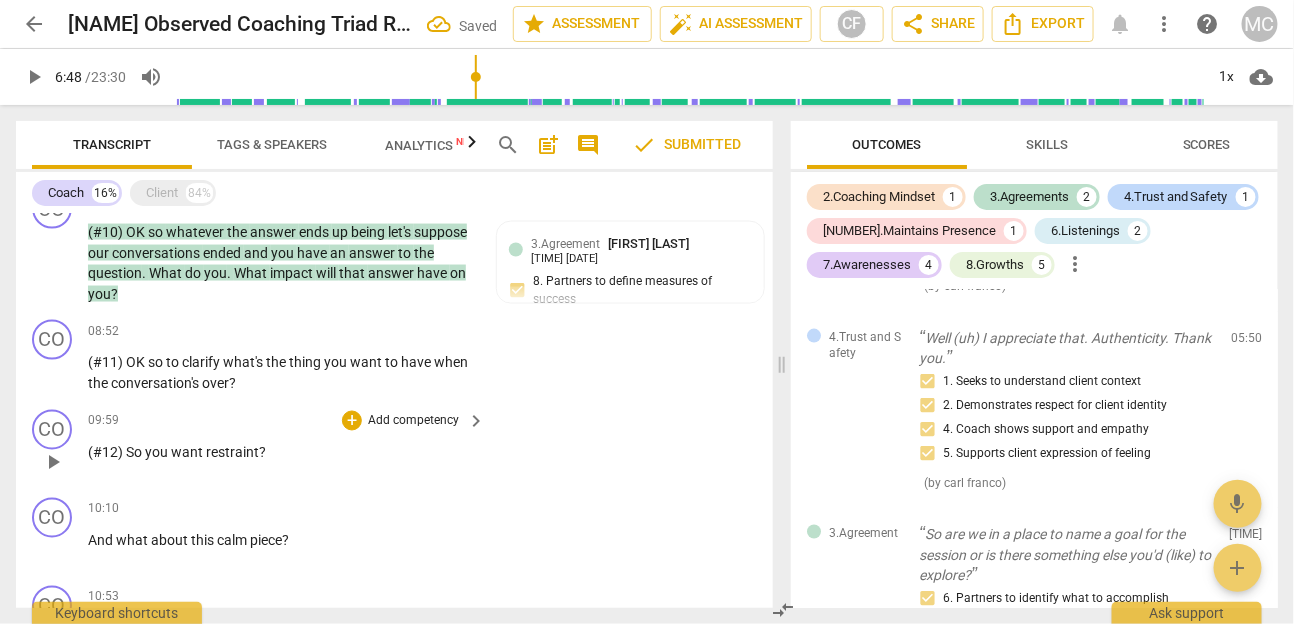 paste 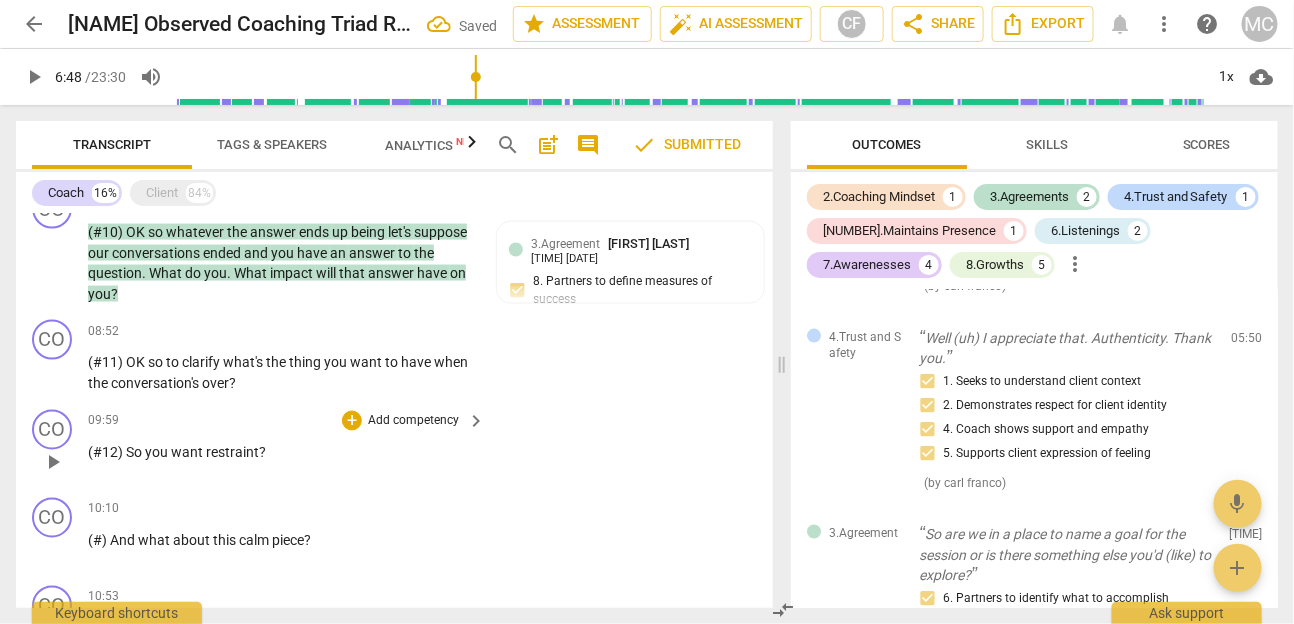 type 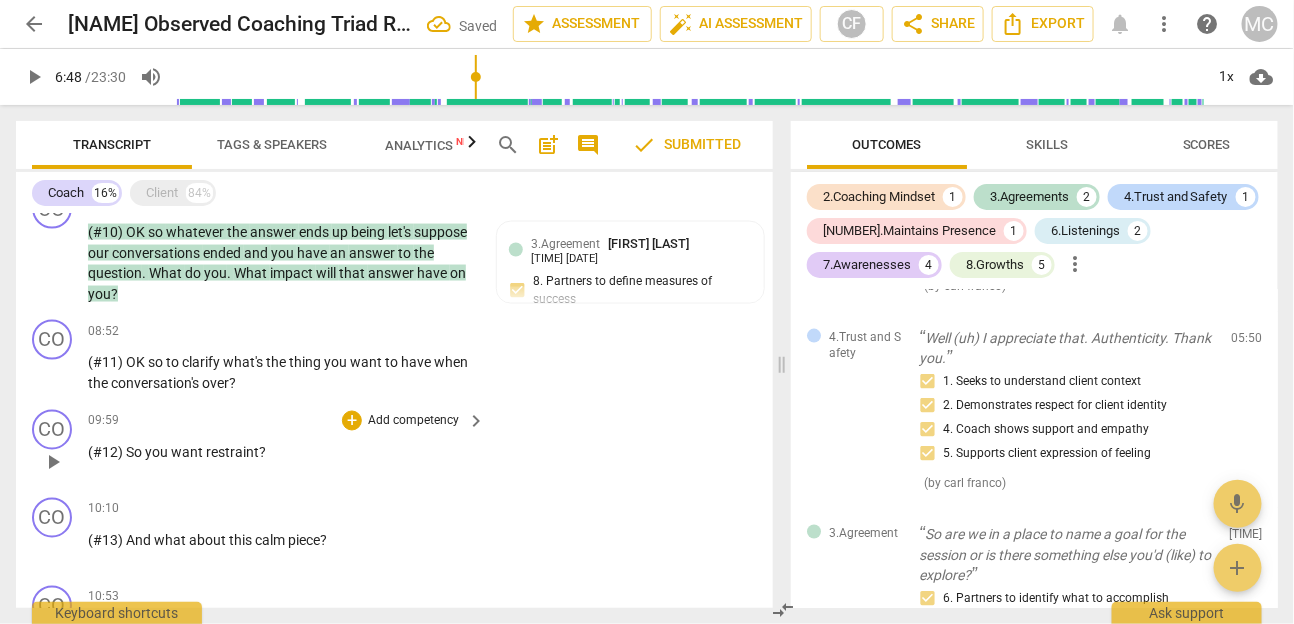 scroll, scrollTop: 1225, scrollLeft: 0, axis: vertical 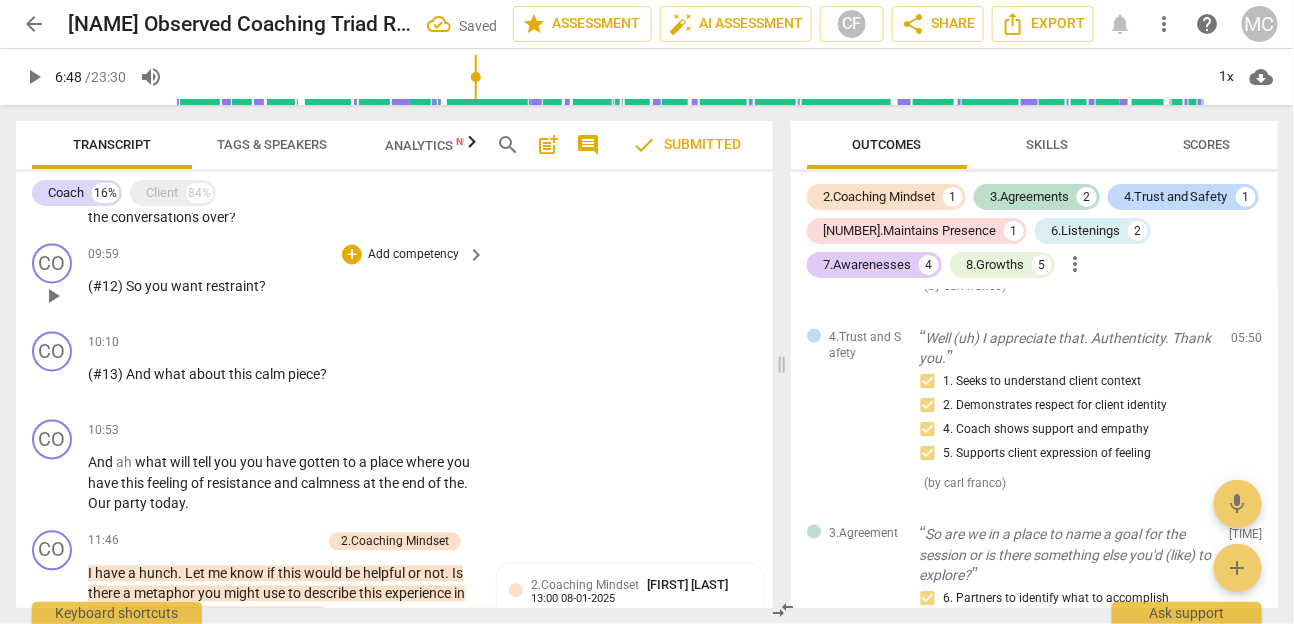paste 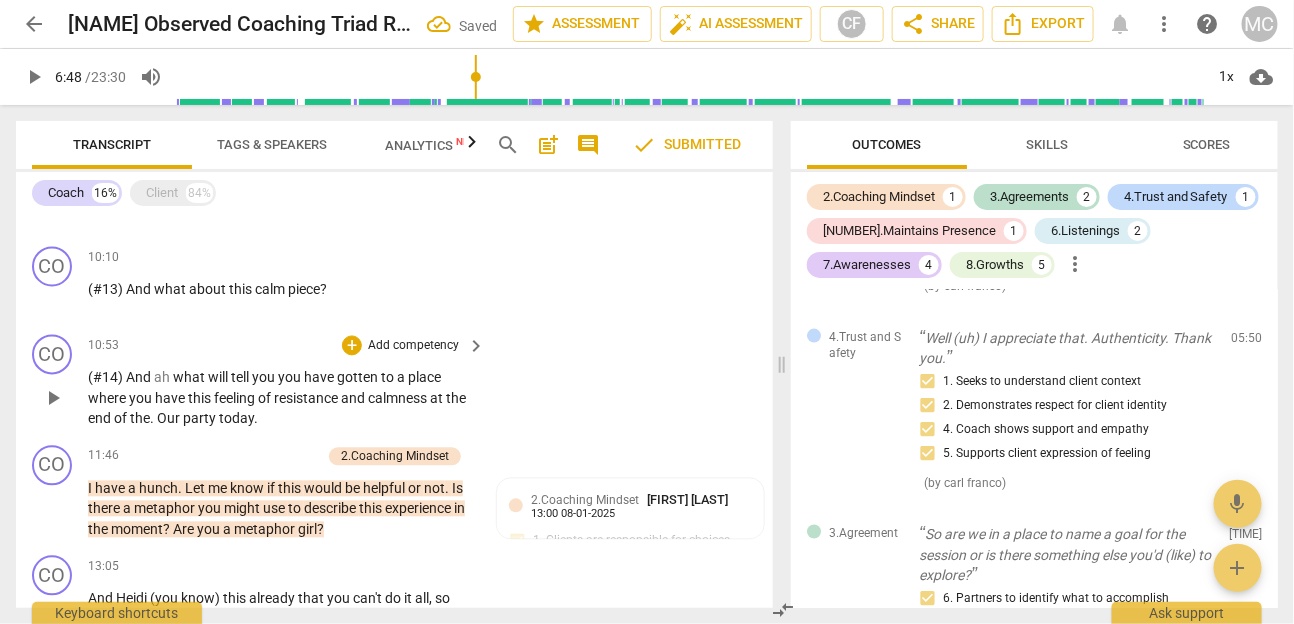 scroll, scrollTop: 1331, scrollLeft: 0, axis: vertical 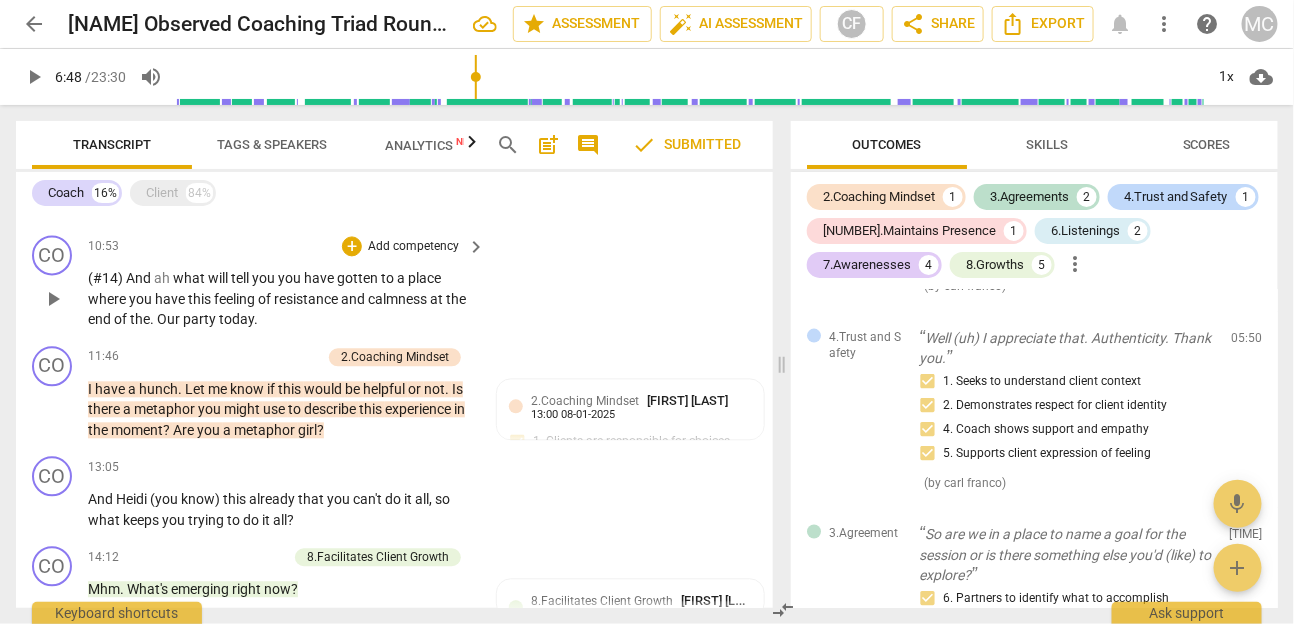 paste 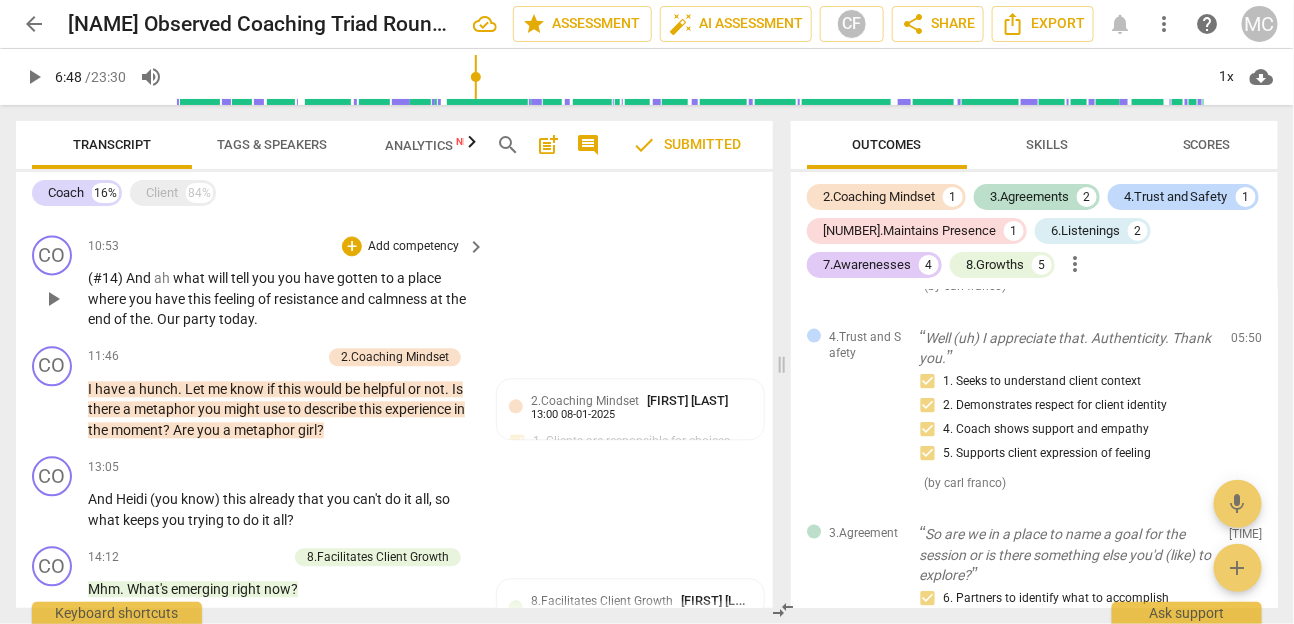type 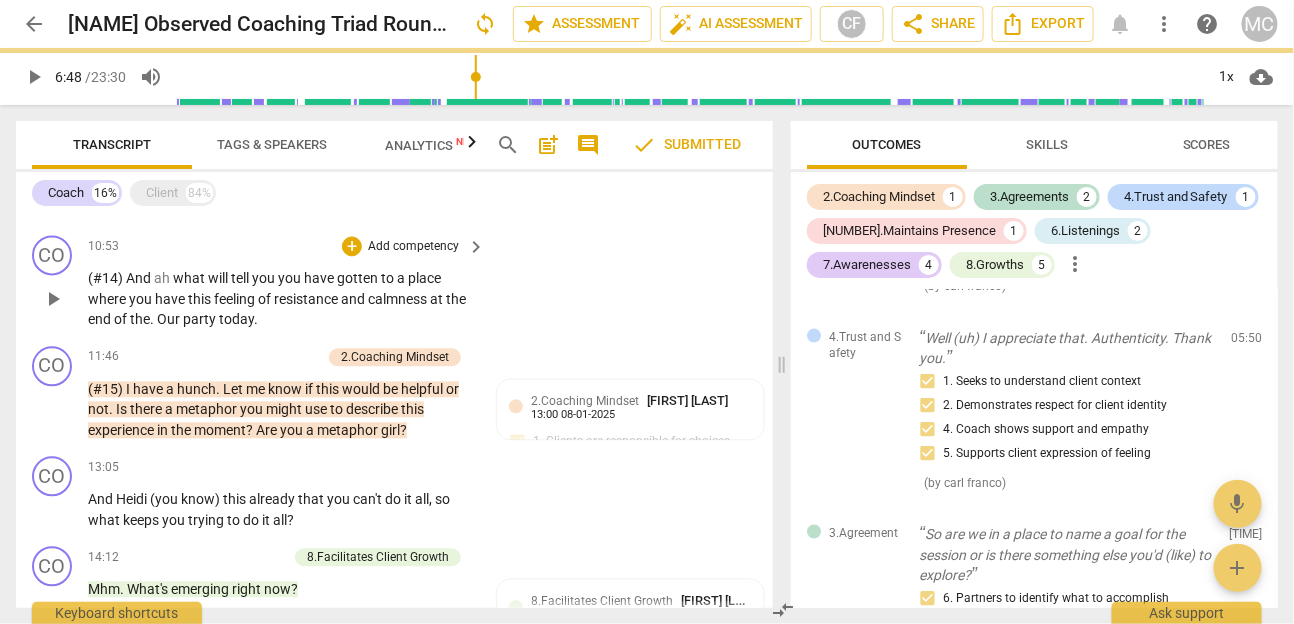scroll, scrollTop: 15, scrollLeft: 0, axis: vertical 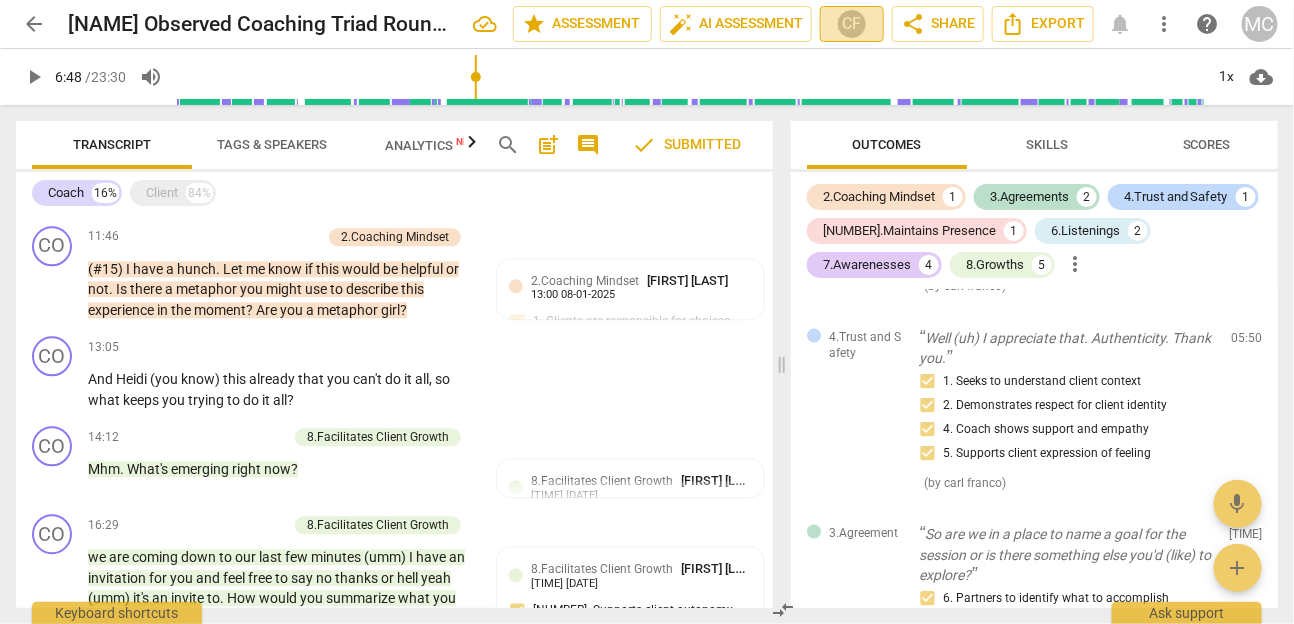 click on "CF" at bounding box center [852, 24] 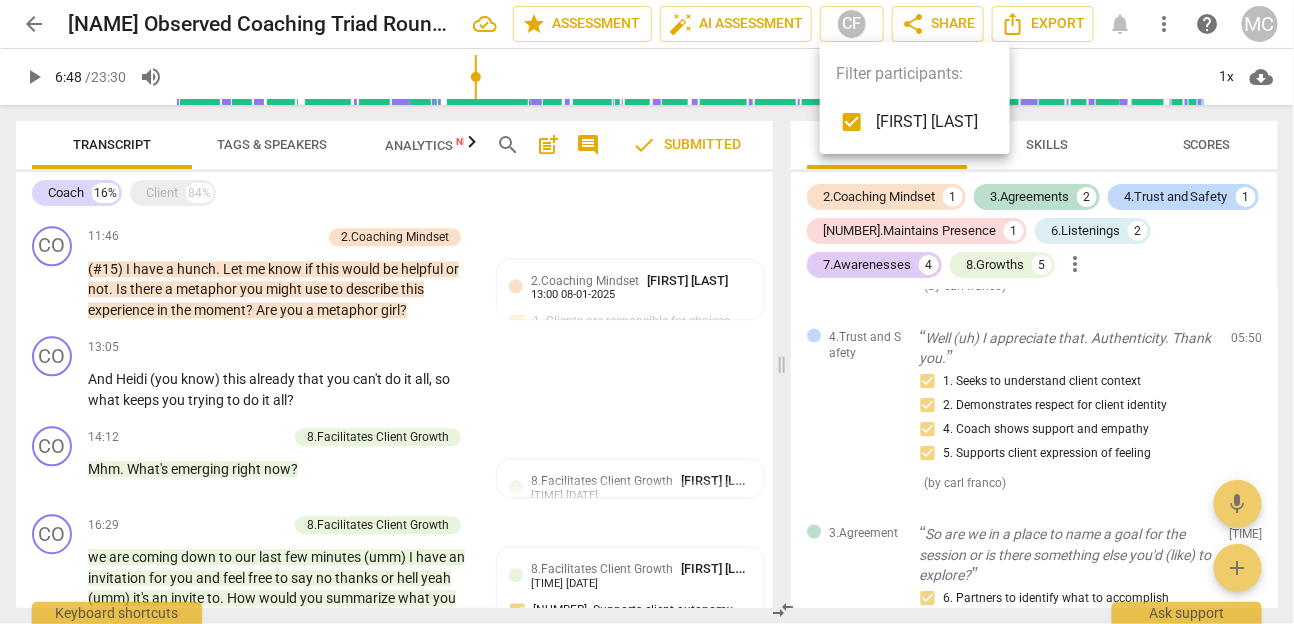 click at bounding box center (852, 122) 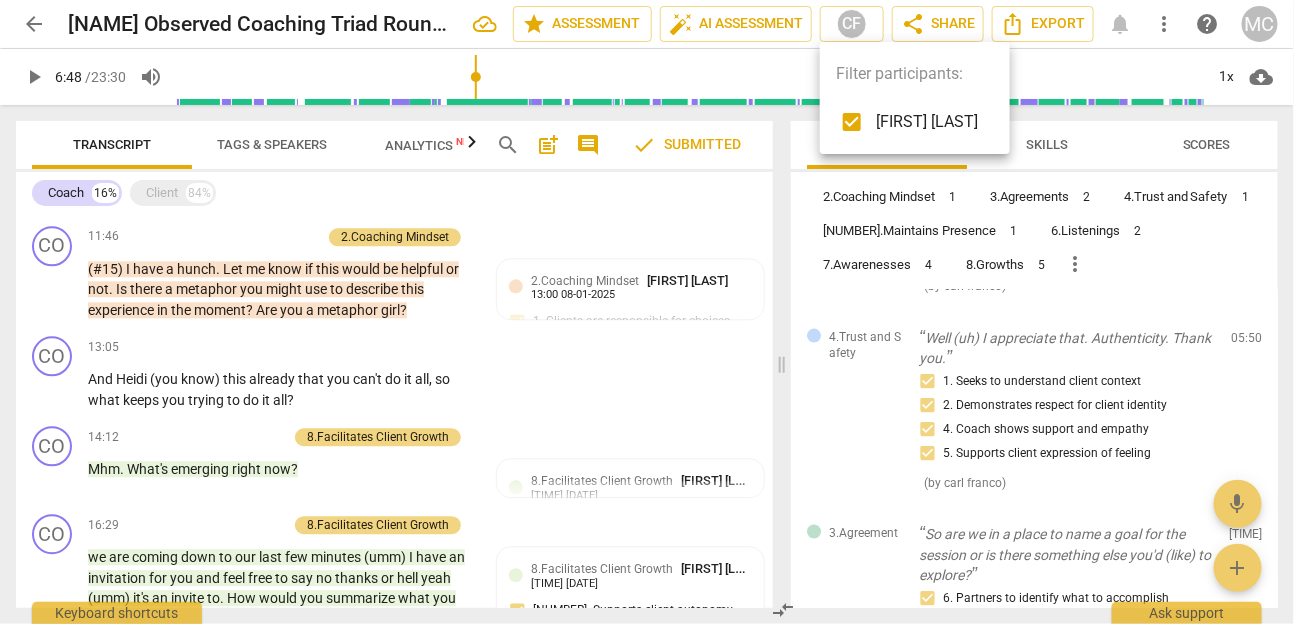 checkbox on "false" 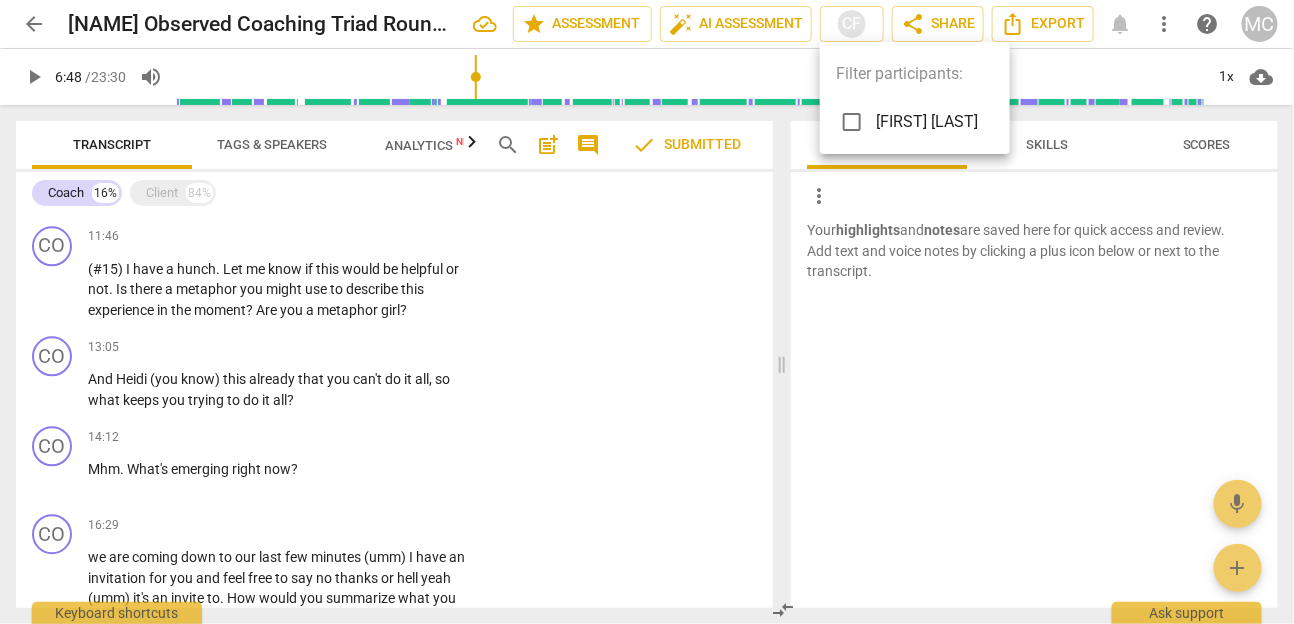 scroll, scrollTop: 0, scrollLeft: 0, axis: both 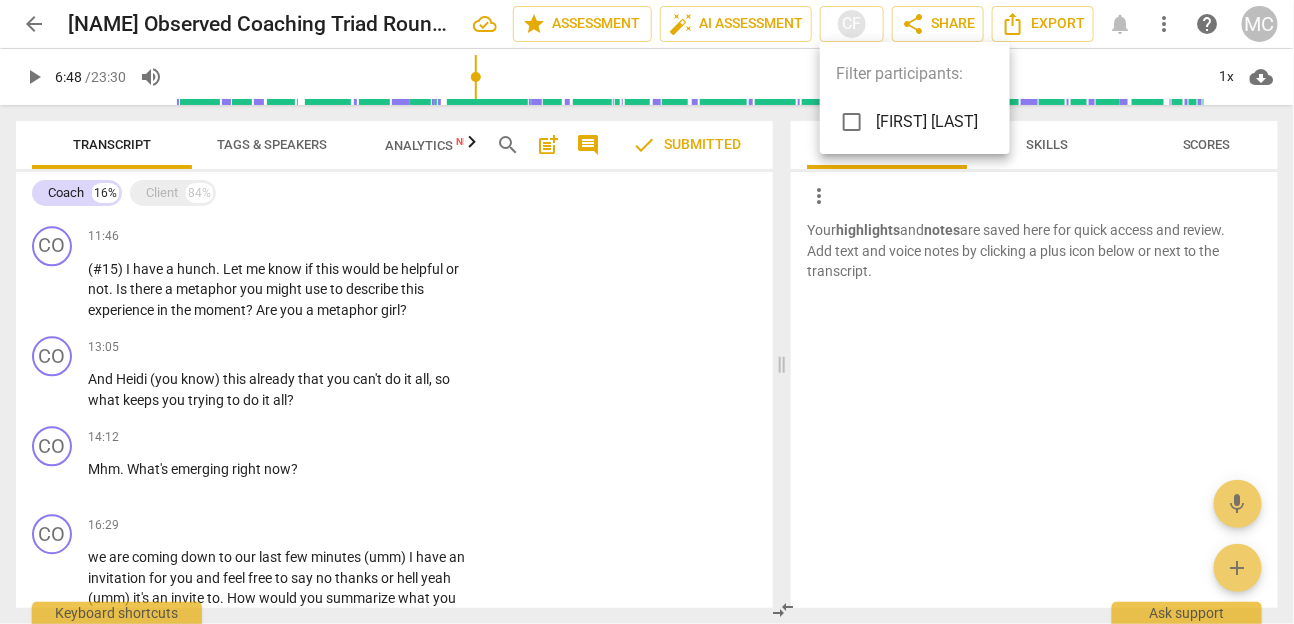 click at bounding box center [647, 312] 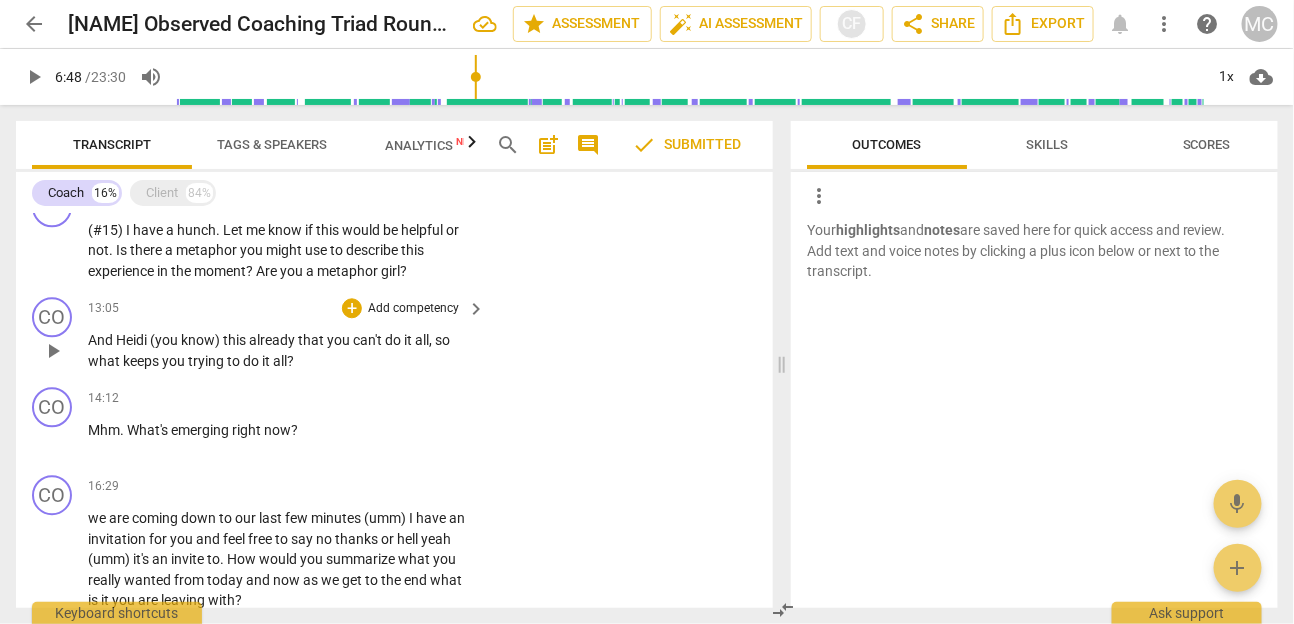 scroll, scrollTop: 1576, scrollLeft: 0, axis: vertical 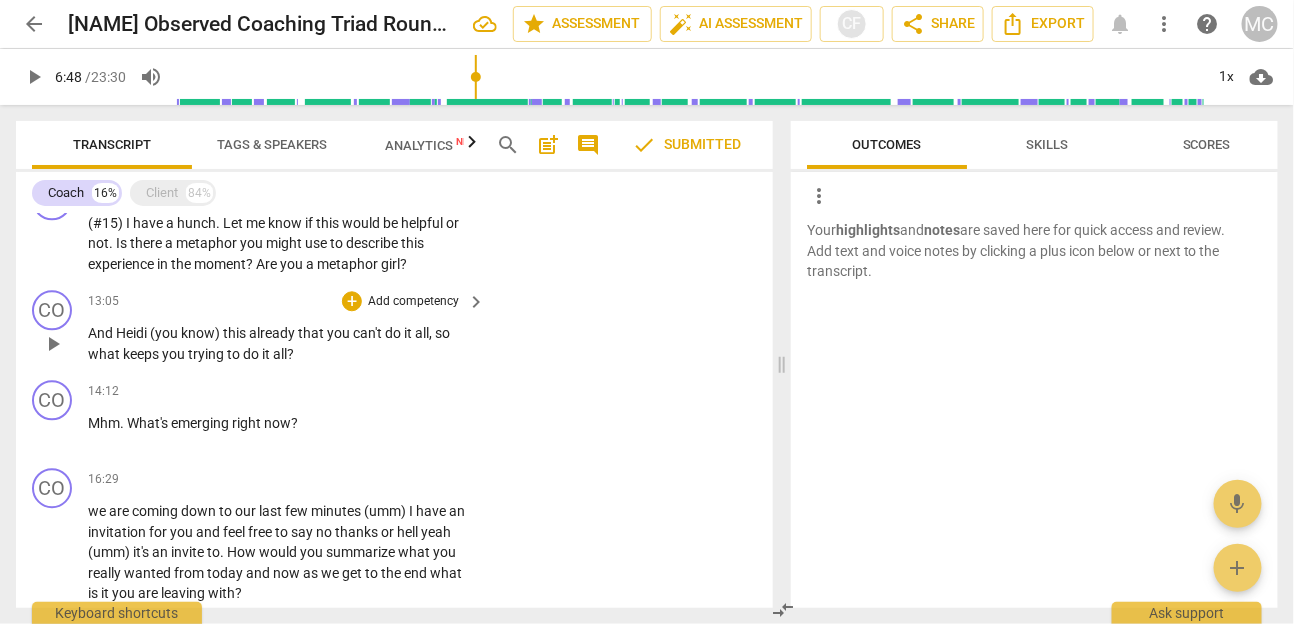 click on "And" at bounding box center [102, 333] 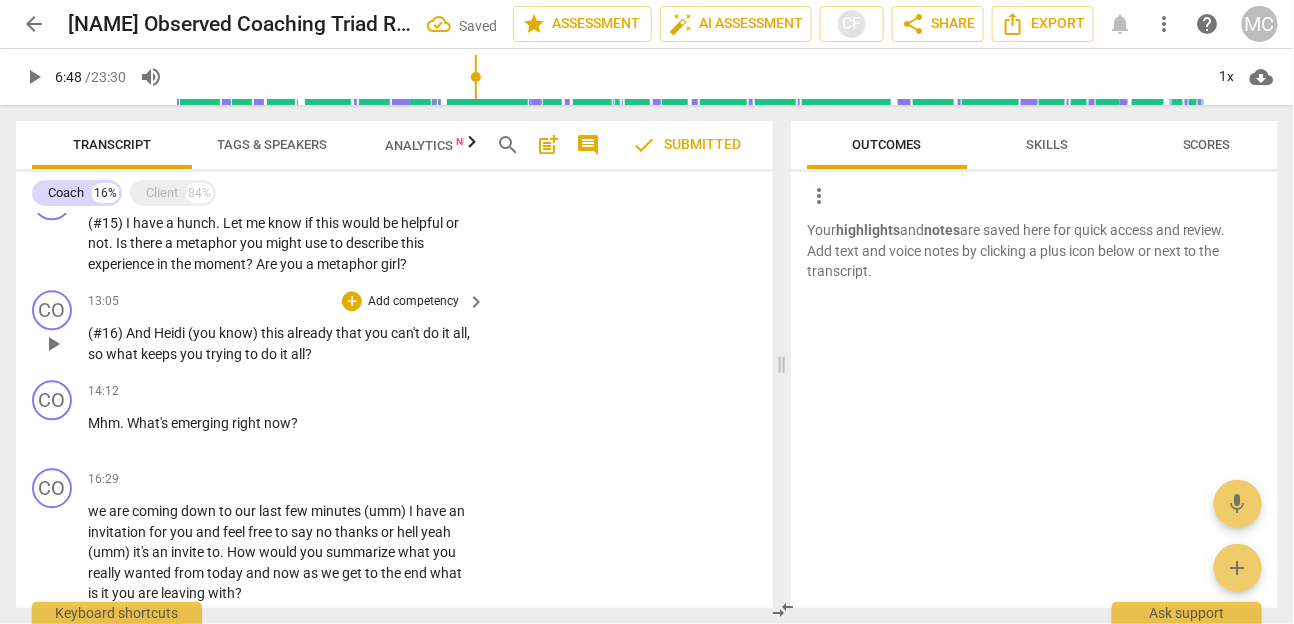 paste 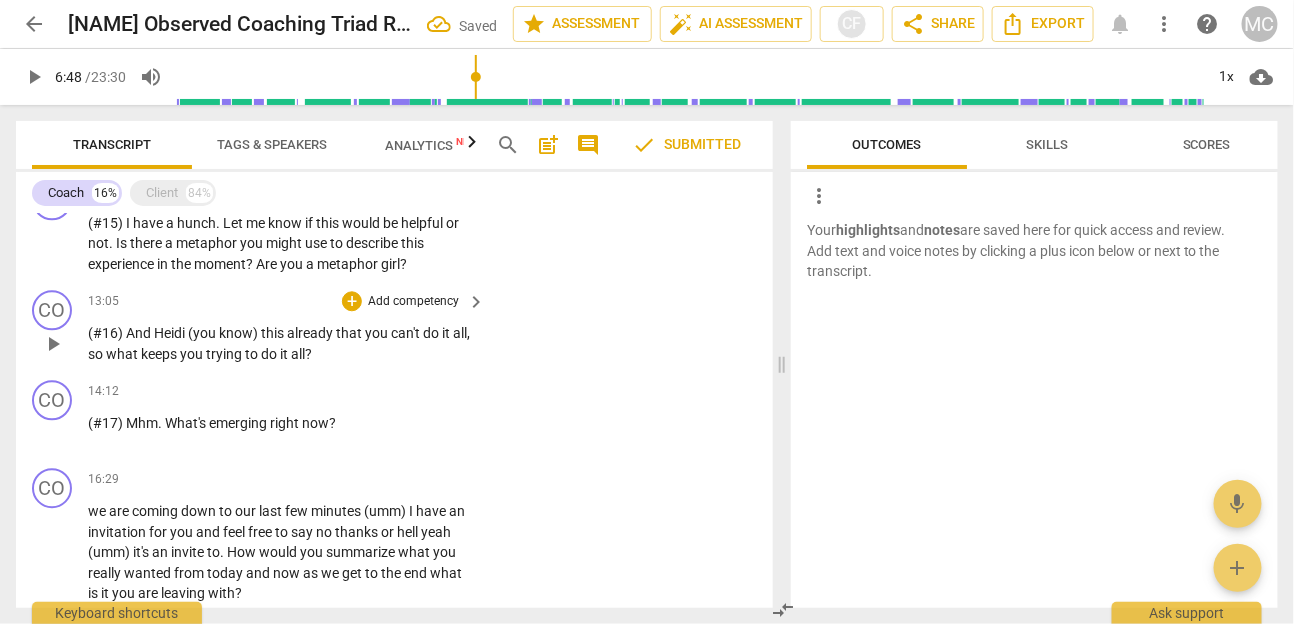paste 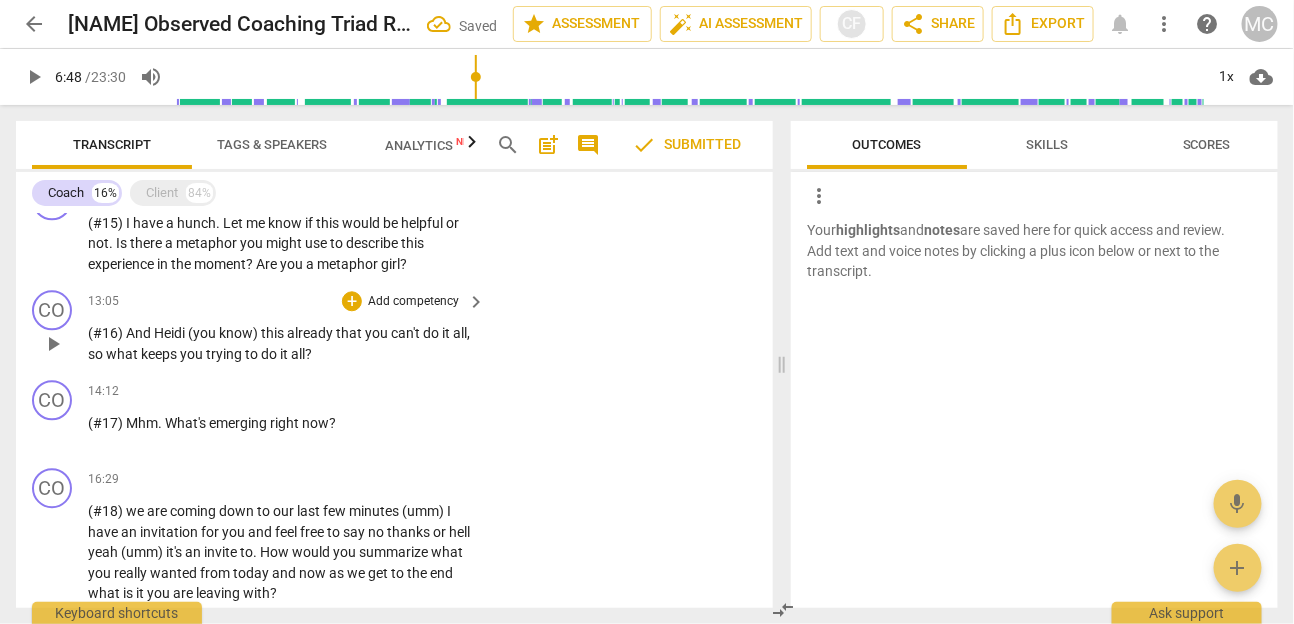 scroll, scrollTop: 1845, scrollLeft: 0, axis: vertical 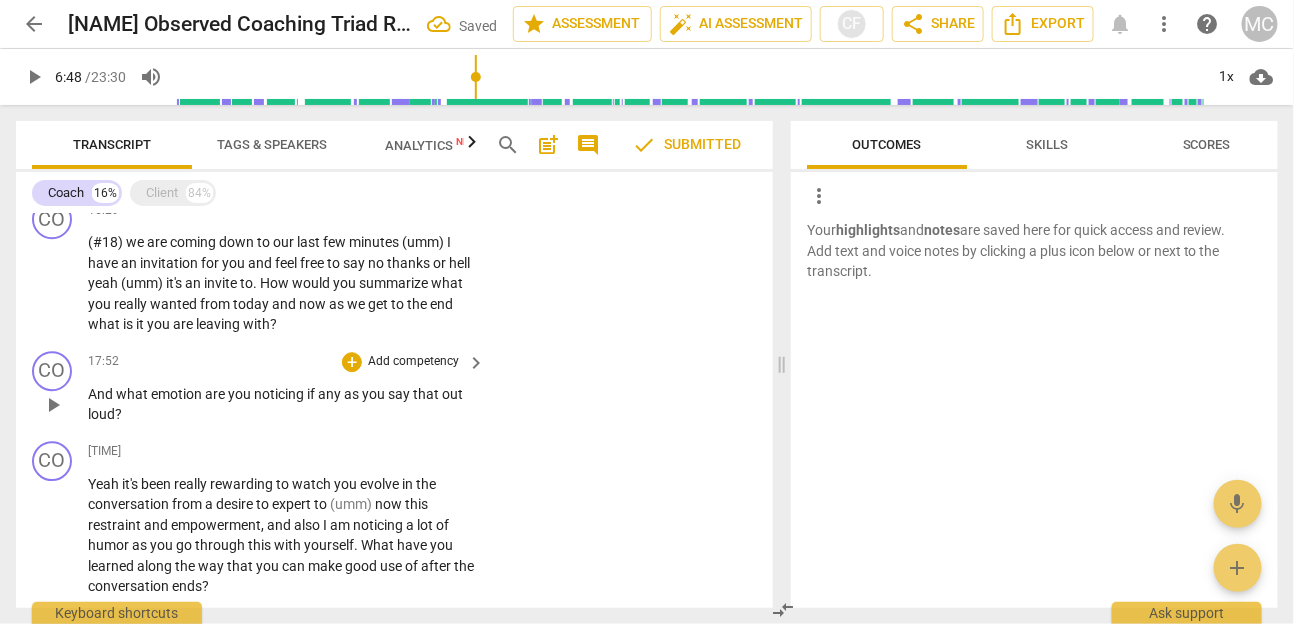 paste 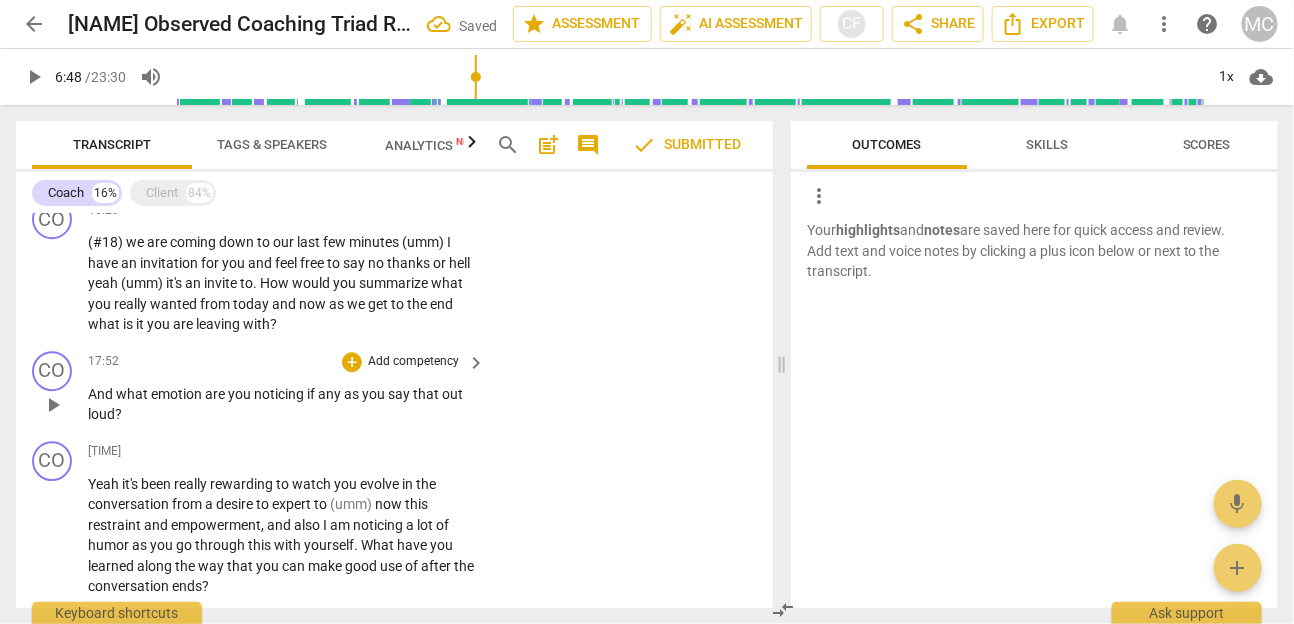 type 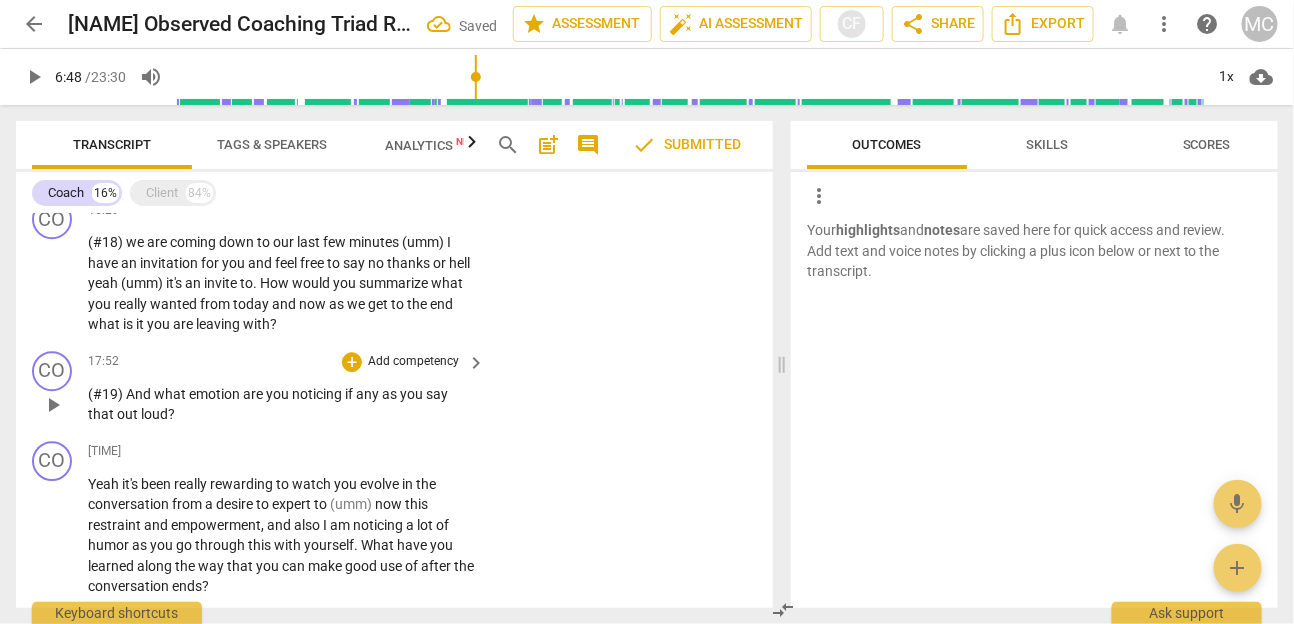paste 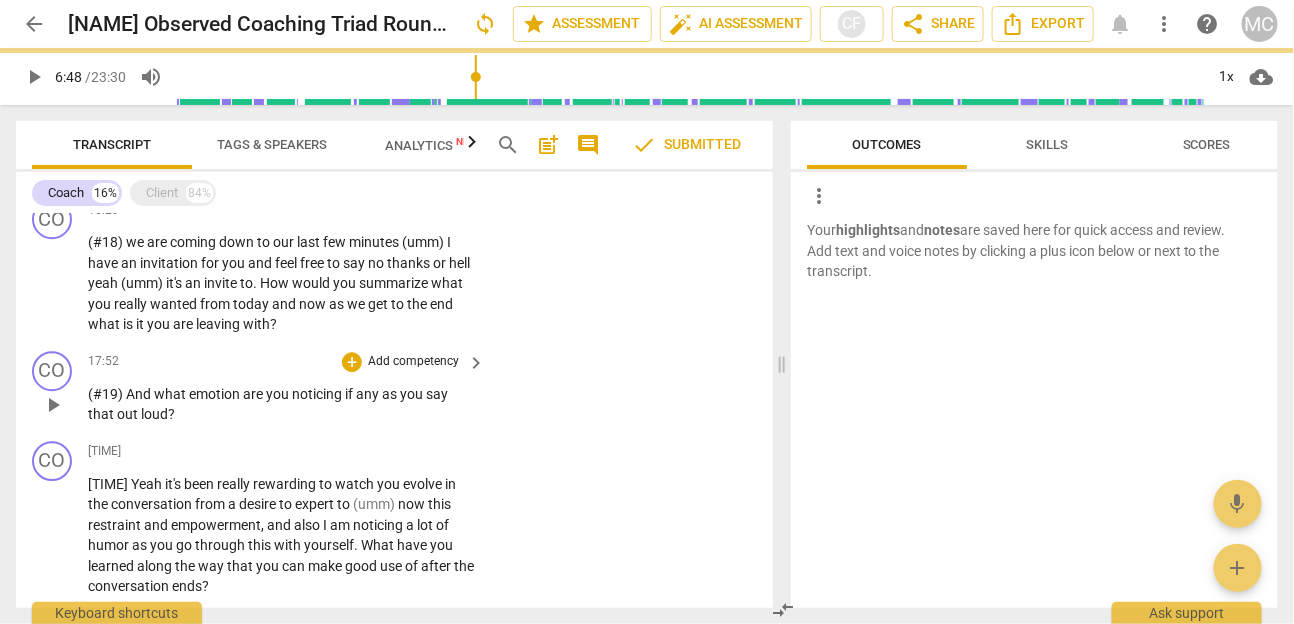 scroll, scrollTop: 2106, scrollLeft: 0, axis: vertical 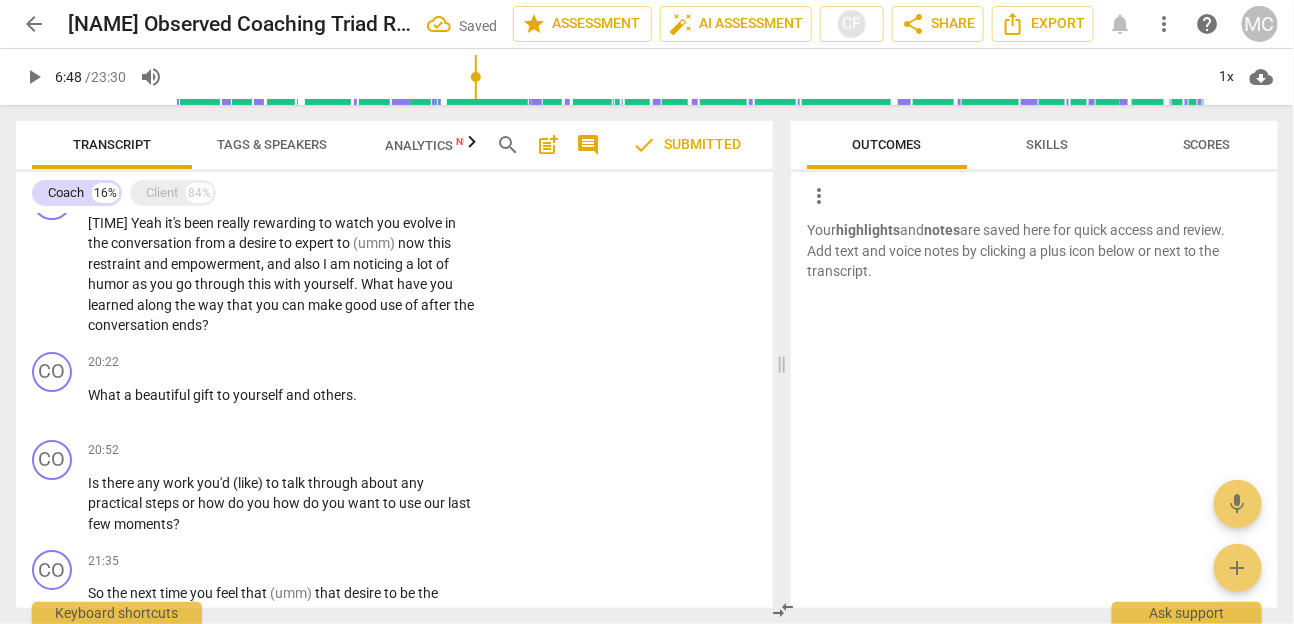 paste 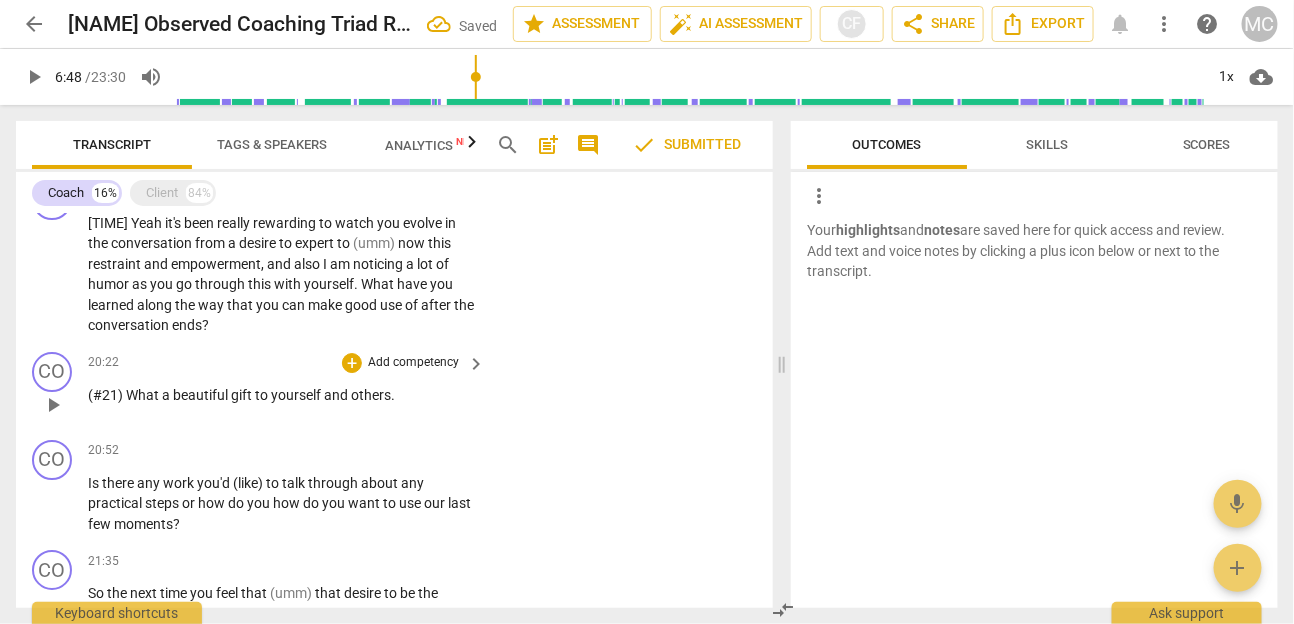 paste 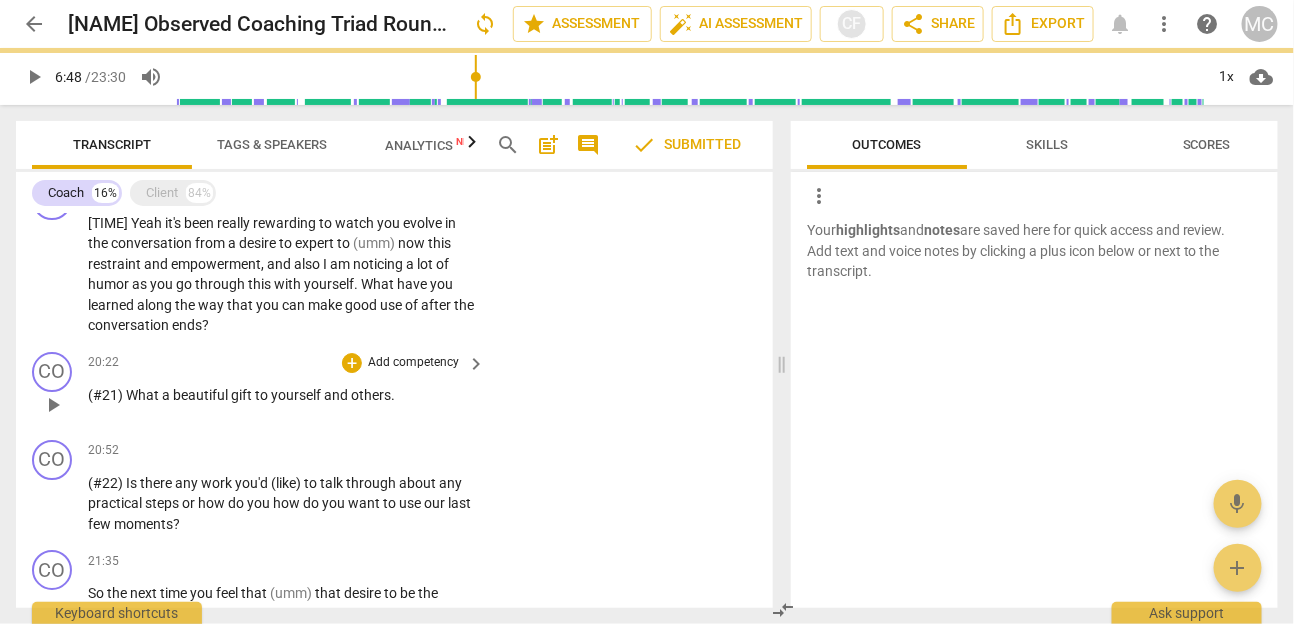 scroll, scrollTop: 2116, scrollLeft: 0, axis: vertical 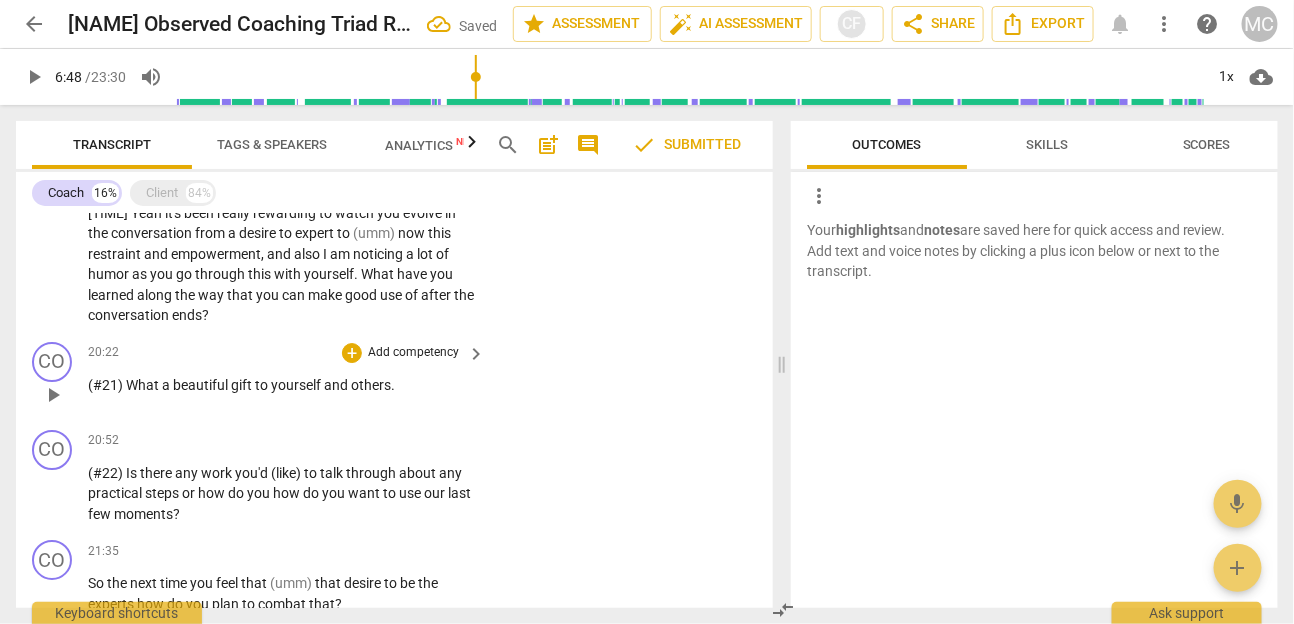 paste 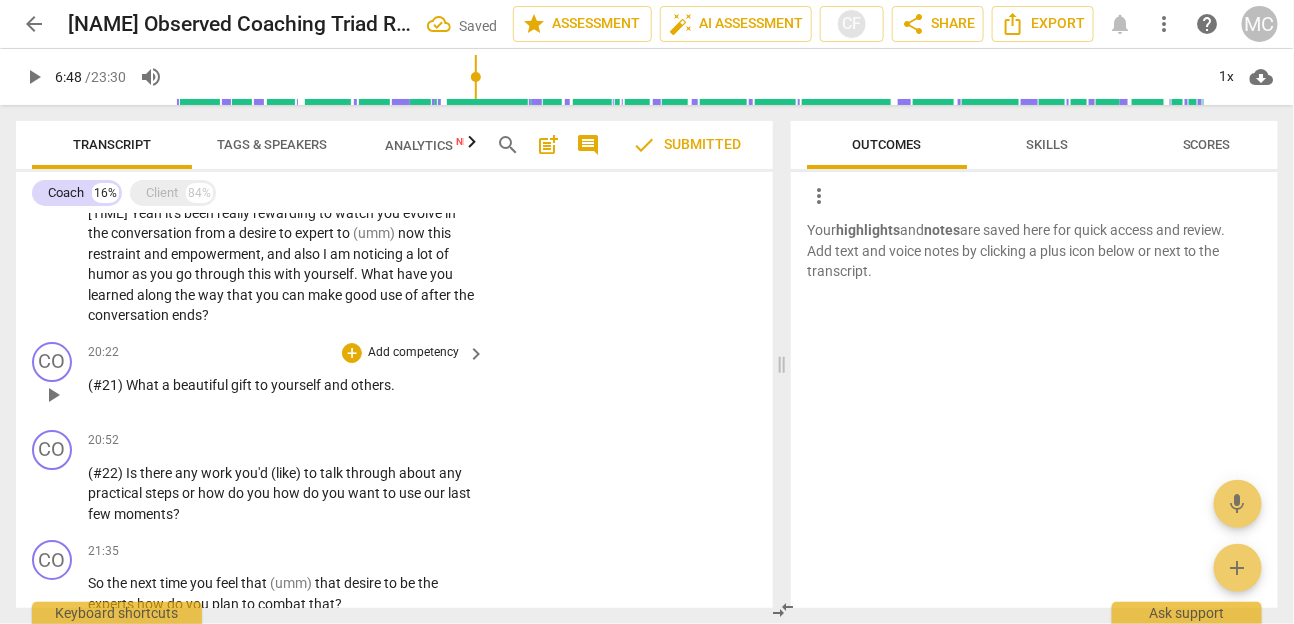 type 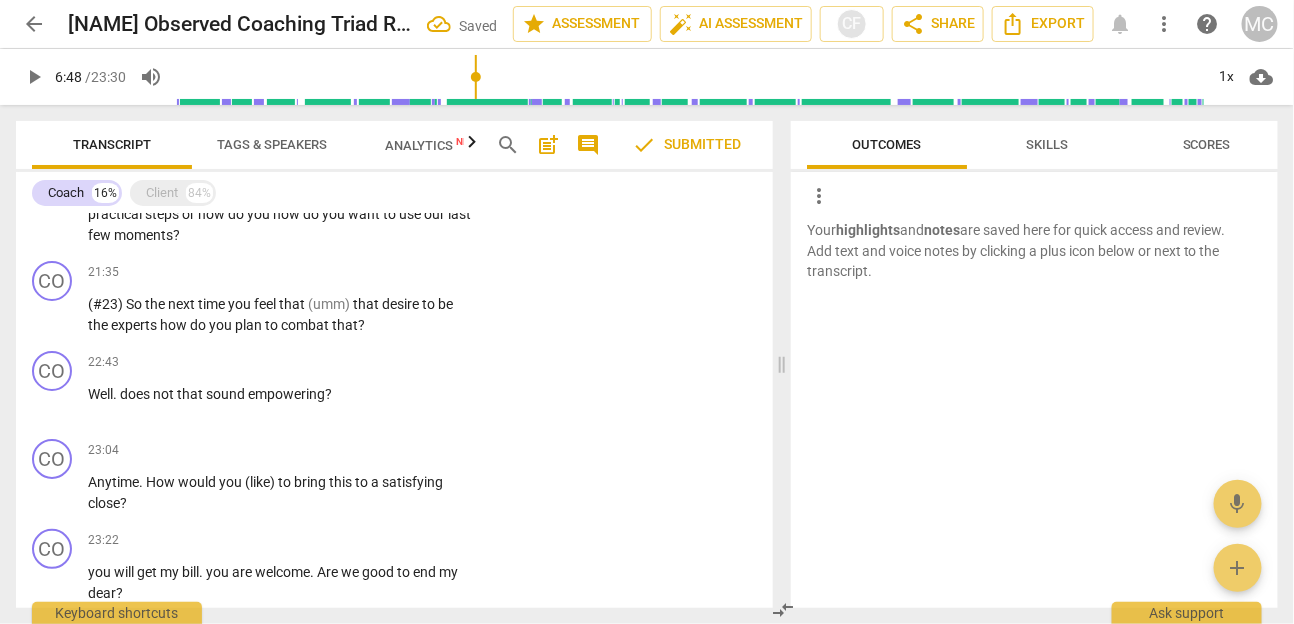 scroll, scrollTop: 2487, scrollLeft: 0, axis: vertical 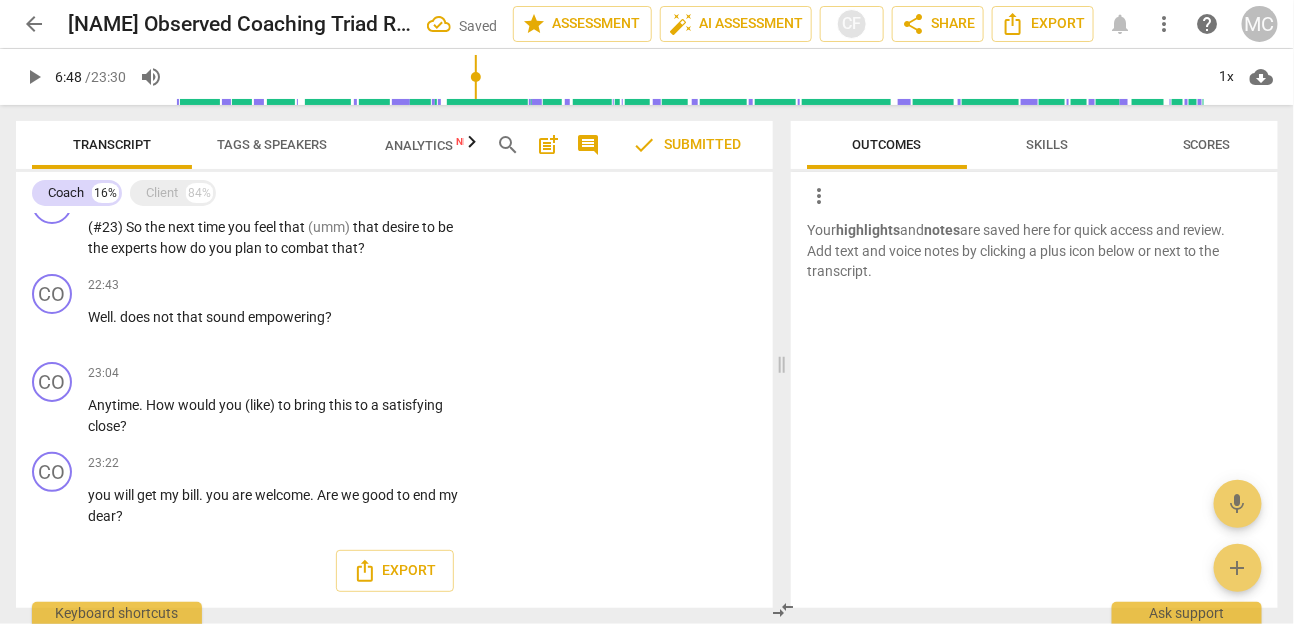 paste 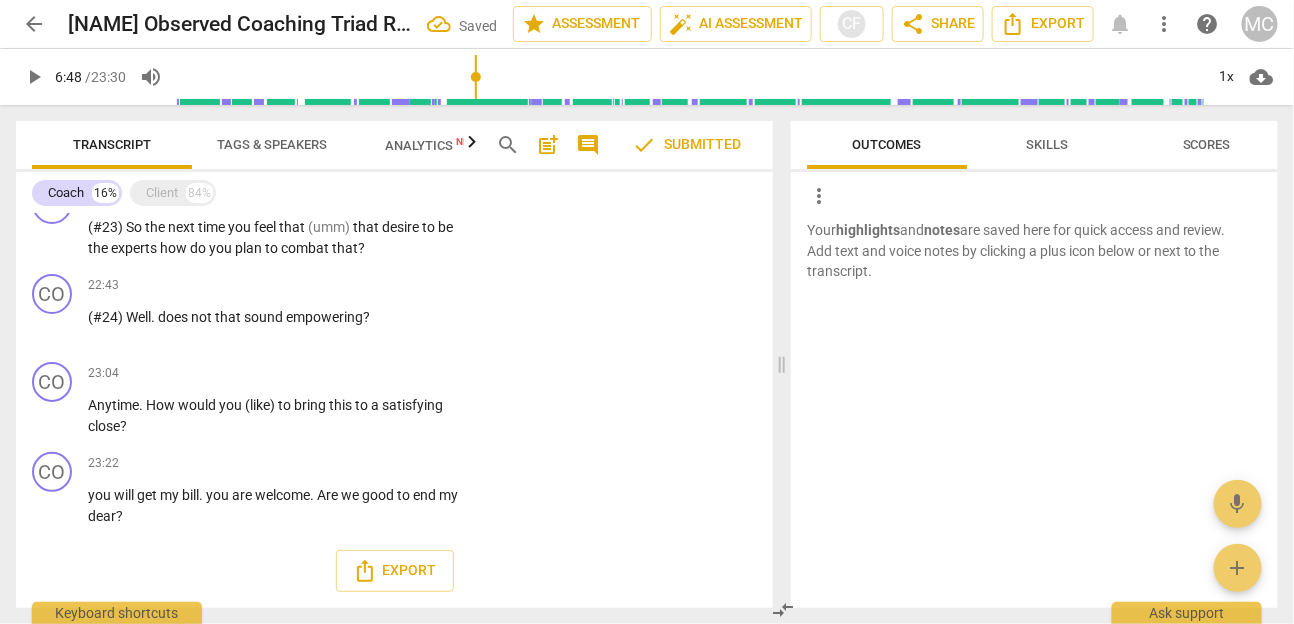 type 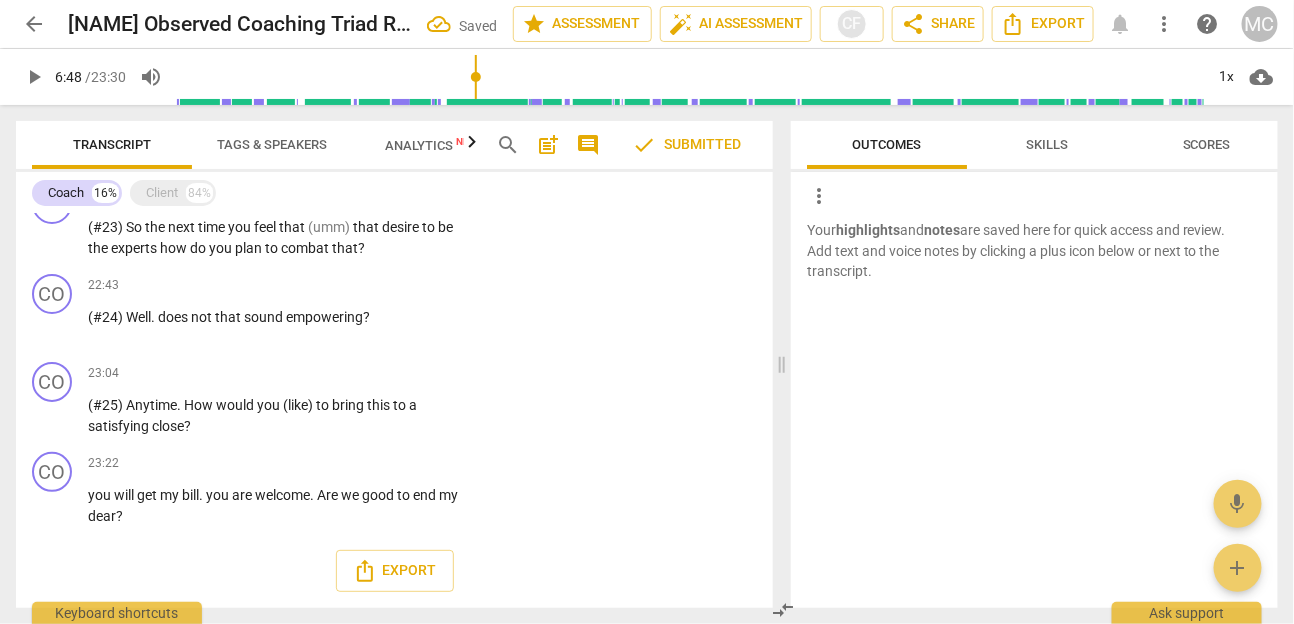 paste 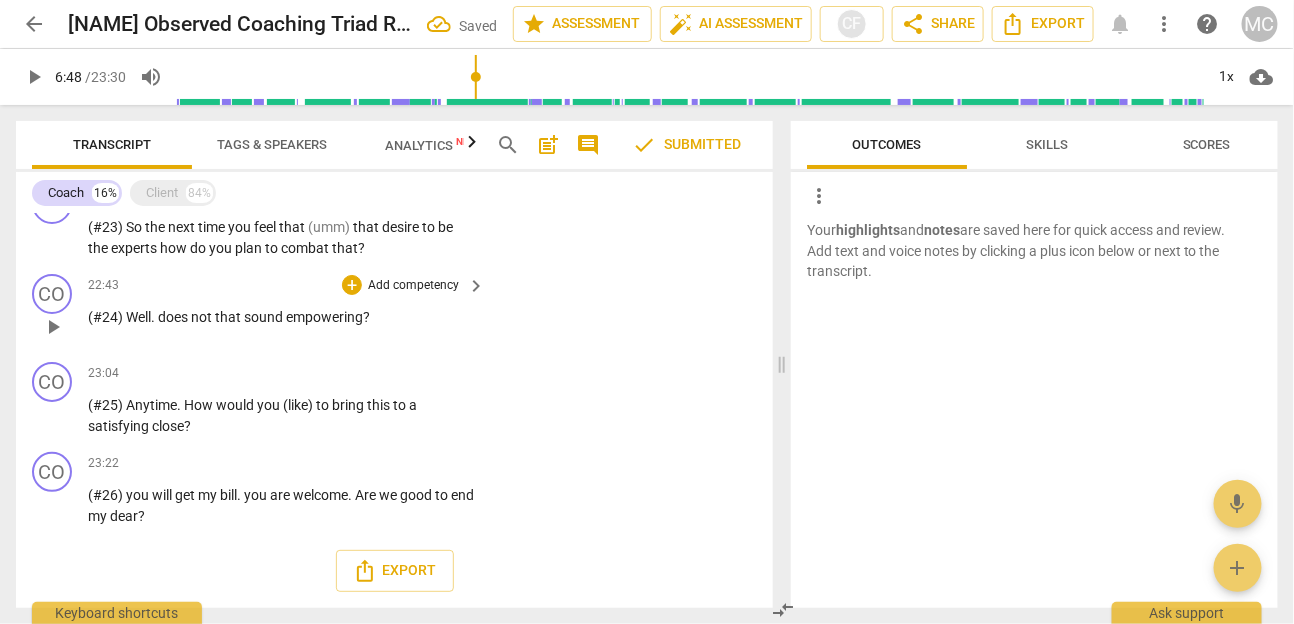 scroll, scrollTop: 16, scrollLeft: 0, axis: vertical 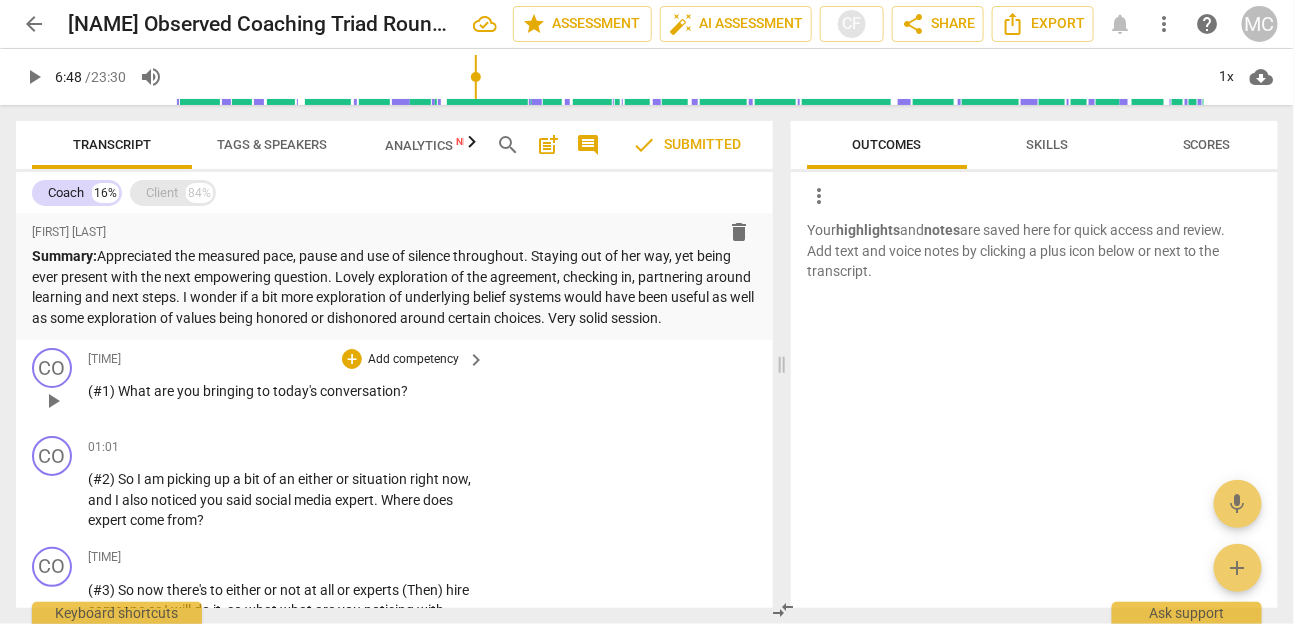 click on "Client" at bounding box center [162, 193] 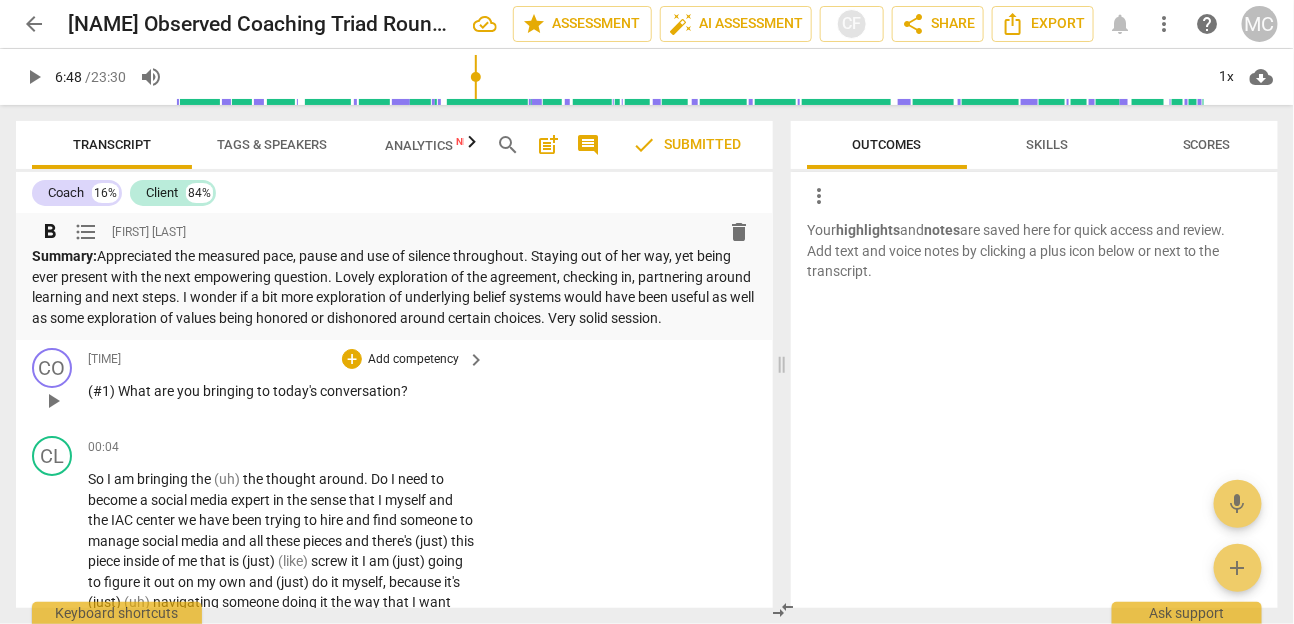 scroll, scrollTop: 124, scrollLeft: 0, axis: vertical 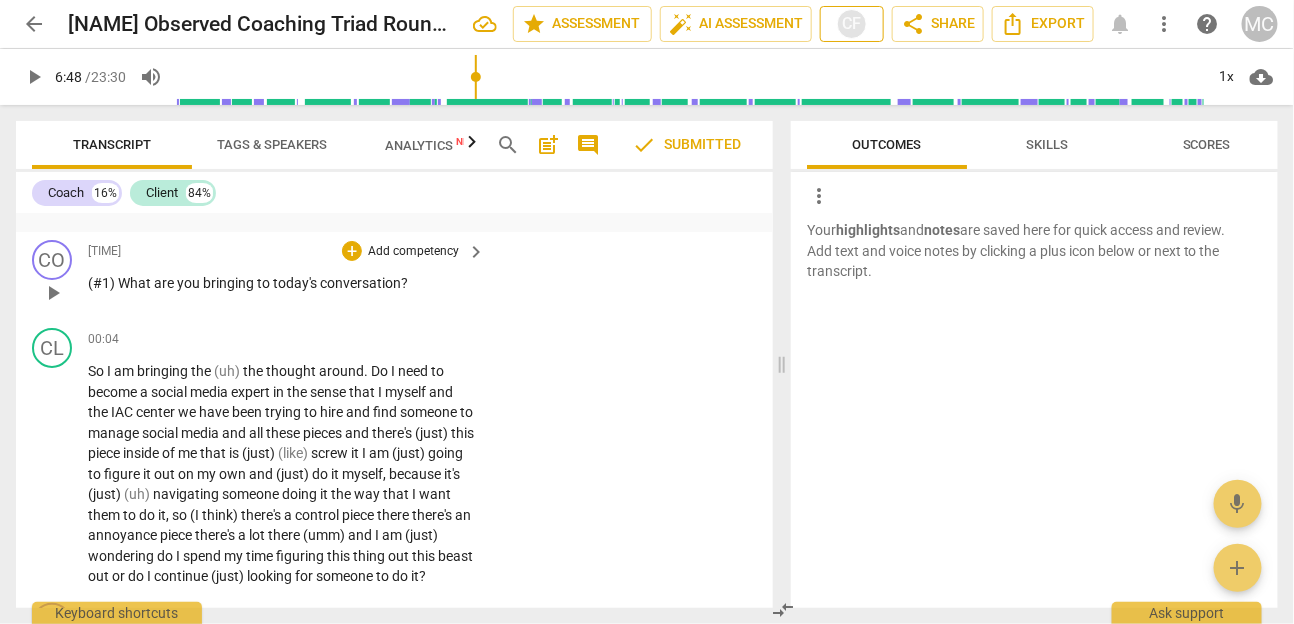 click on "CF" at bounding box center (852, 24) 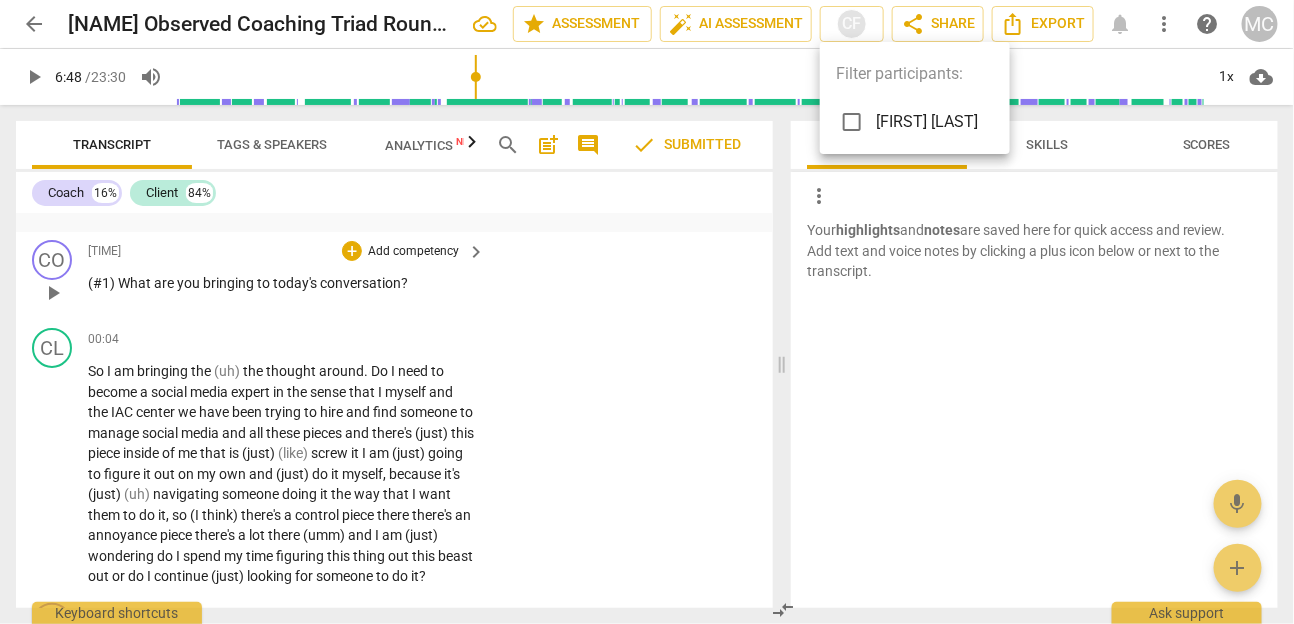 drag, startPoint x: 849, startPoint y: 123, endPoint x: 454, endPoint y: 276, distance: 423.5965 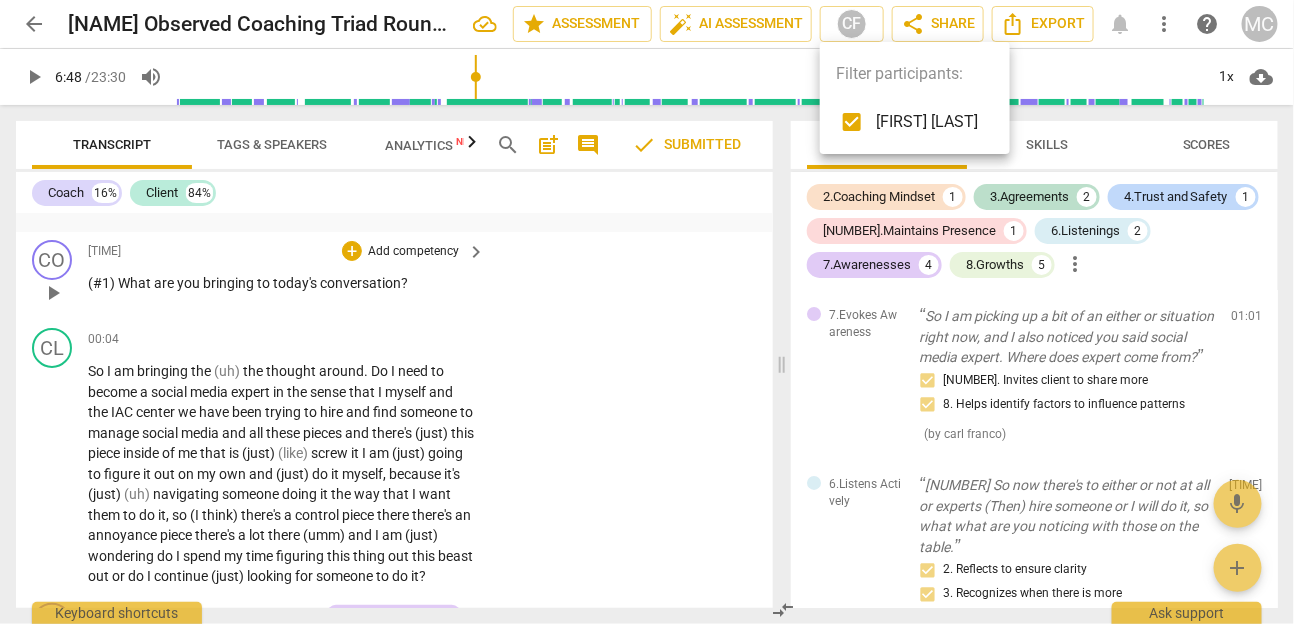 click at bounding box center [647, 312] 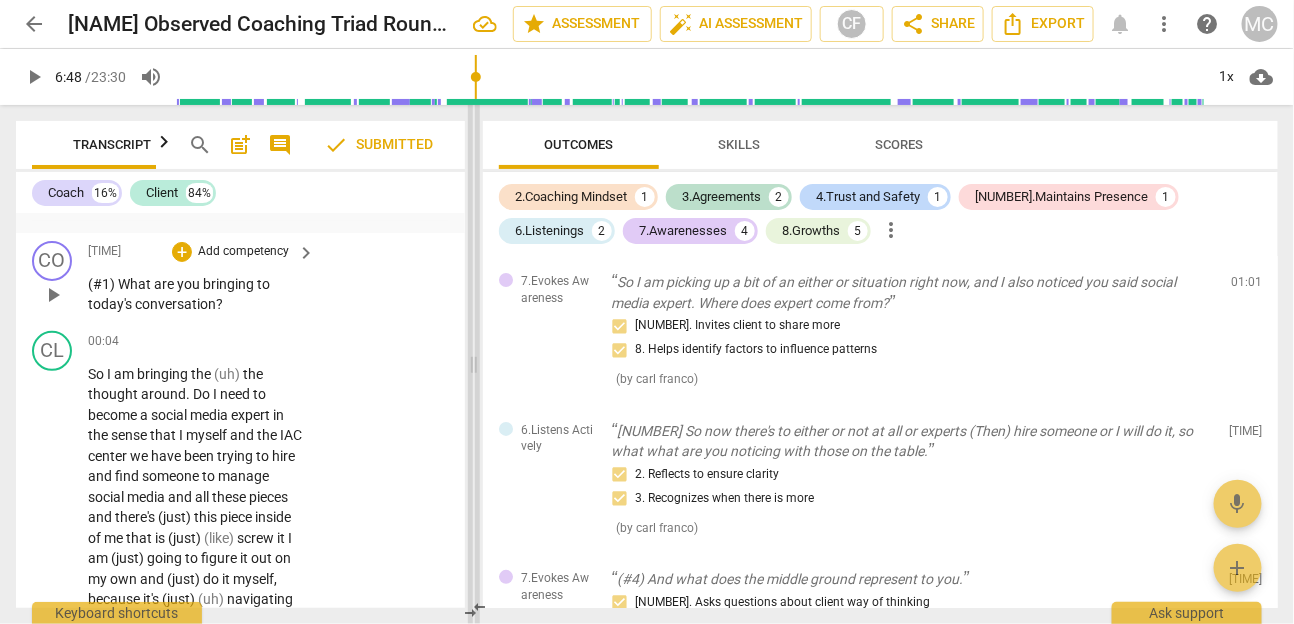 scroll, scrollTop: 206, scrollLeft: 0, axis: vertical 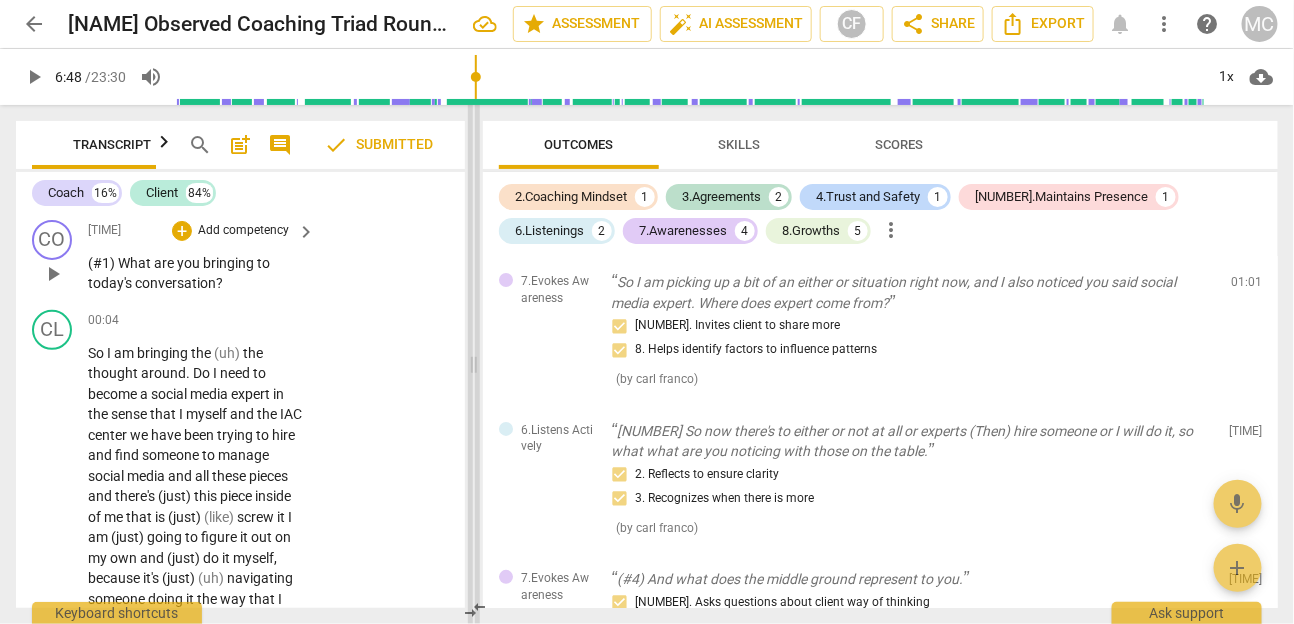 drag, startPoint x: 782, startPoint y: 364, endPoint x: 427, endPoint y: 366, distance: 355.00565 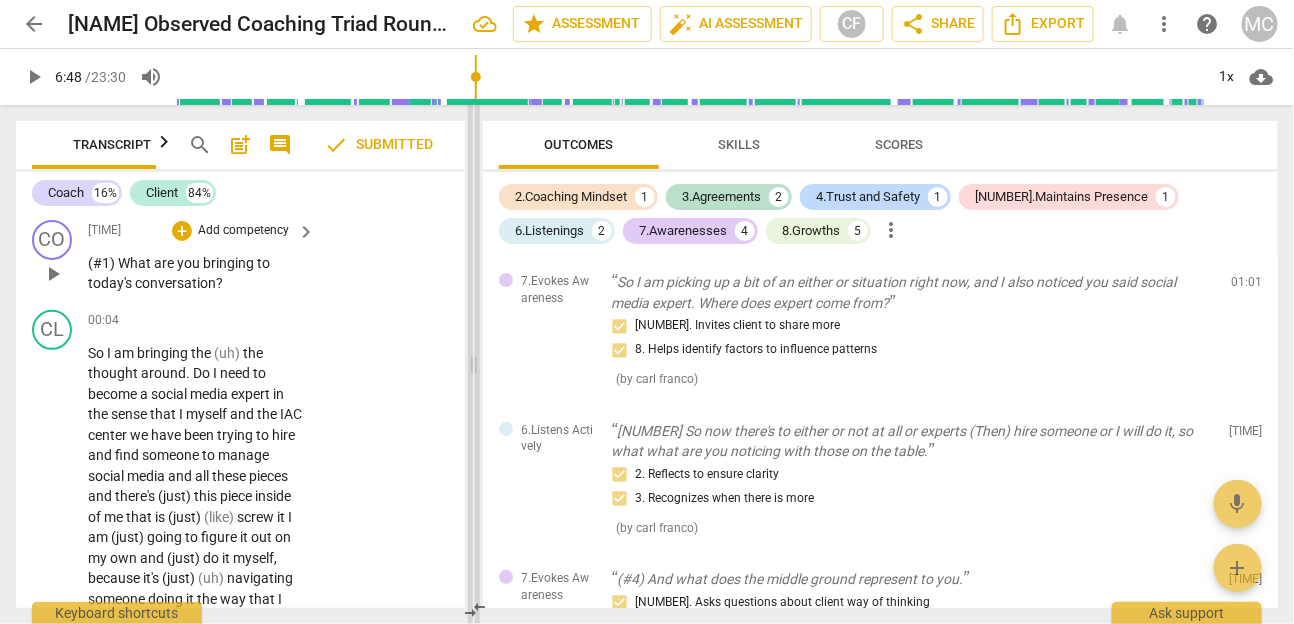 click at bounding box center (474, 364) 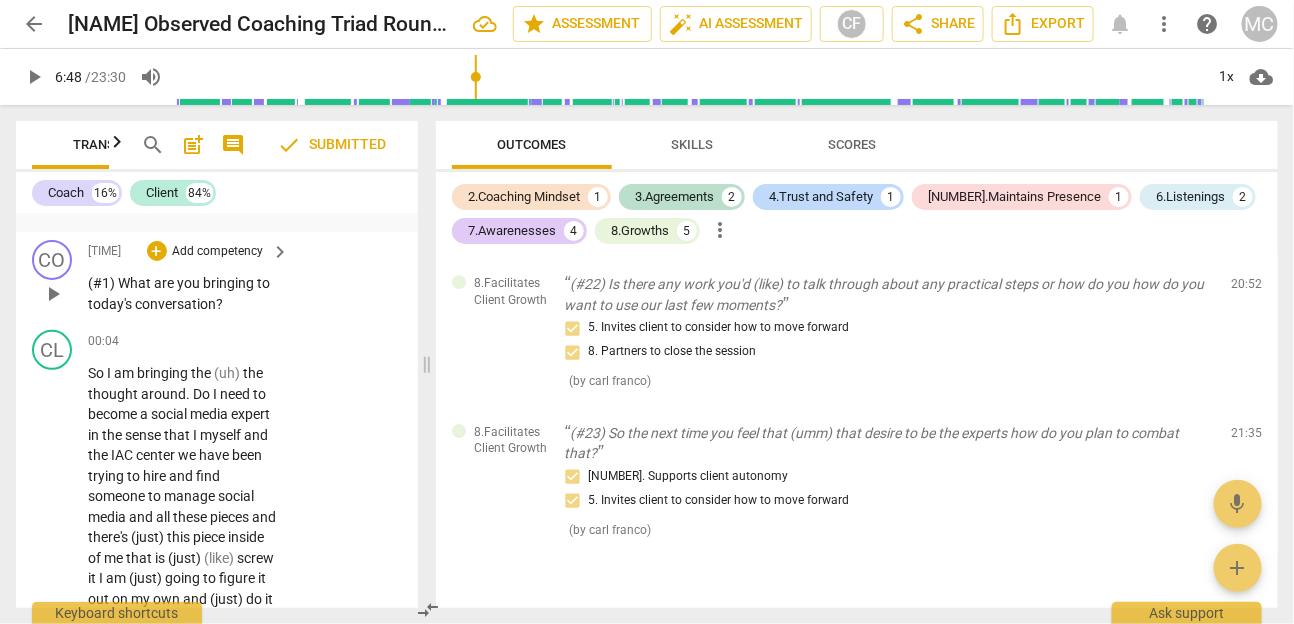 scroll, scrollTop: 1985, scrollLeft: 0, axis: vertical 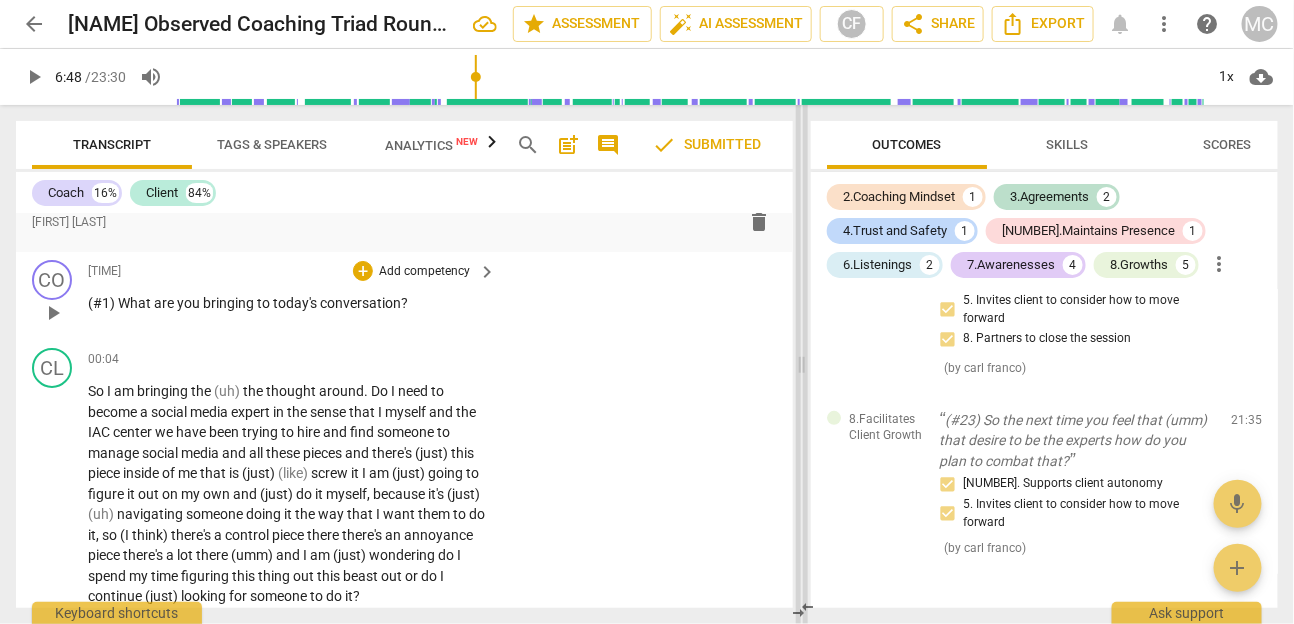 drag, startPoint x: 432, startPoint y: 359, endPoint x: 808, endPoint y: 359, distance: 376 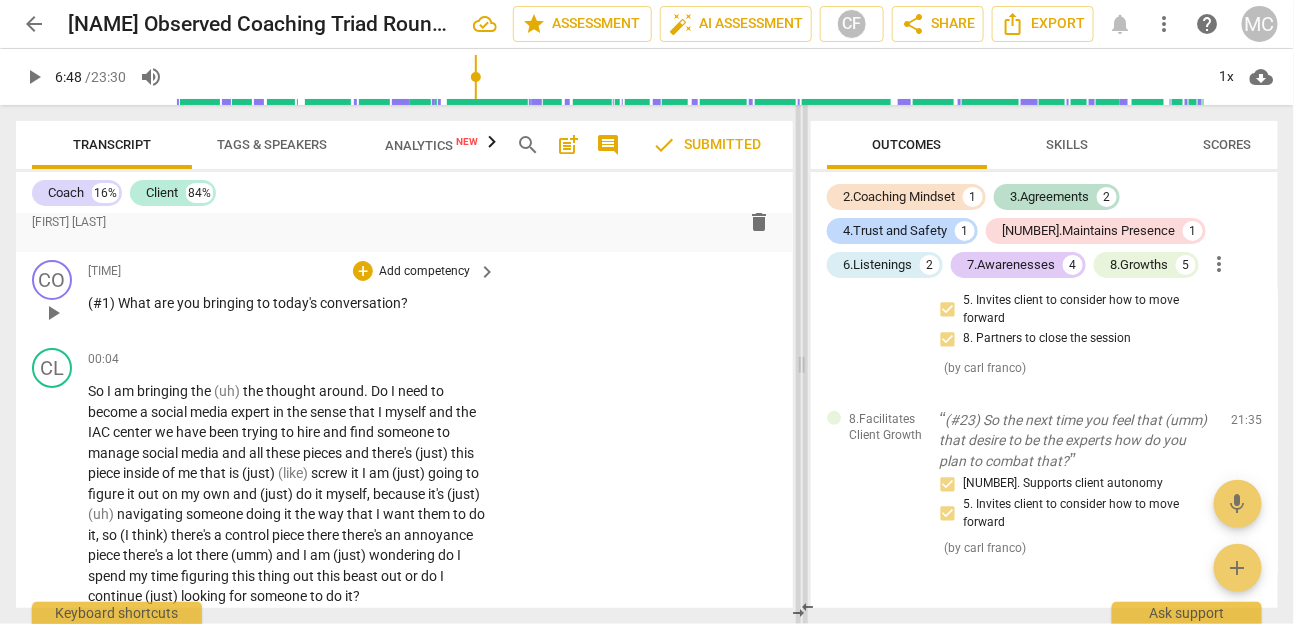 click at bounding box center [802, 364] 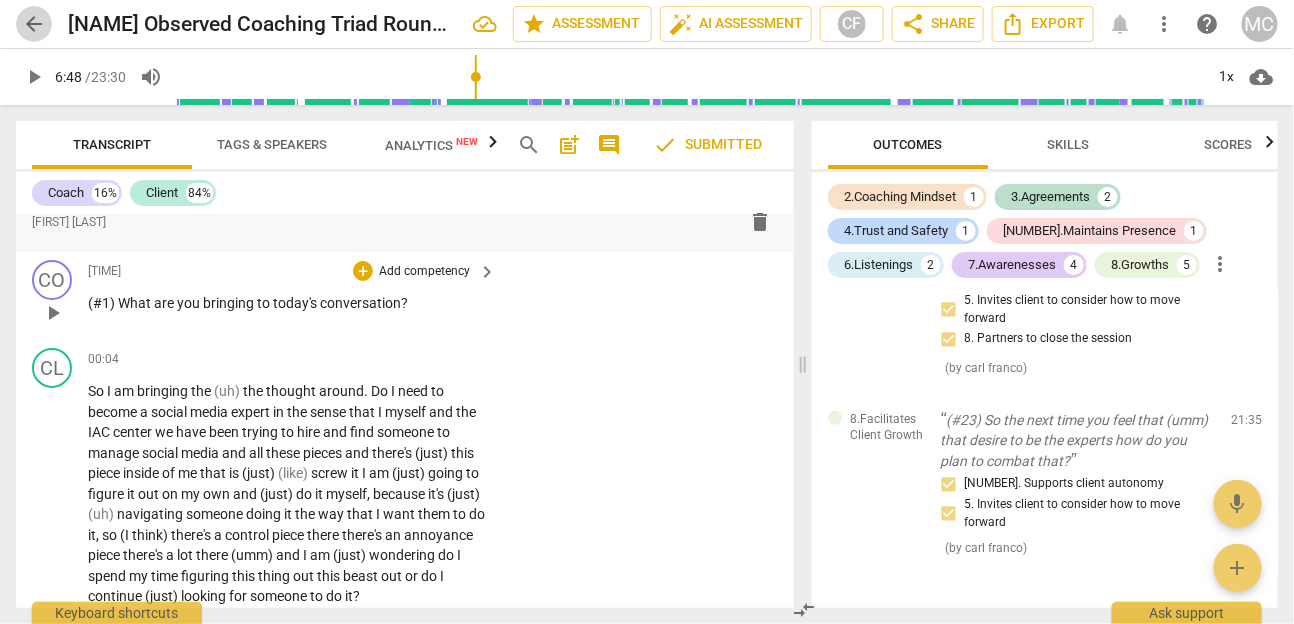 click on "arrow_back" at bounding box center [34, 24] 